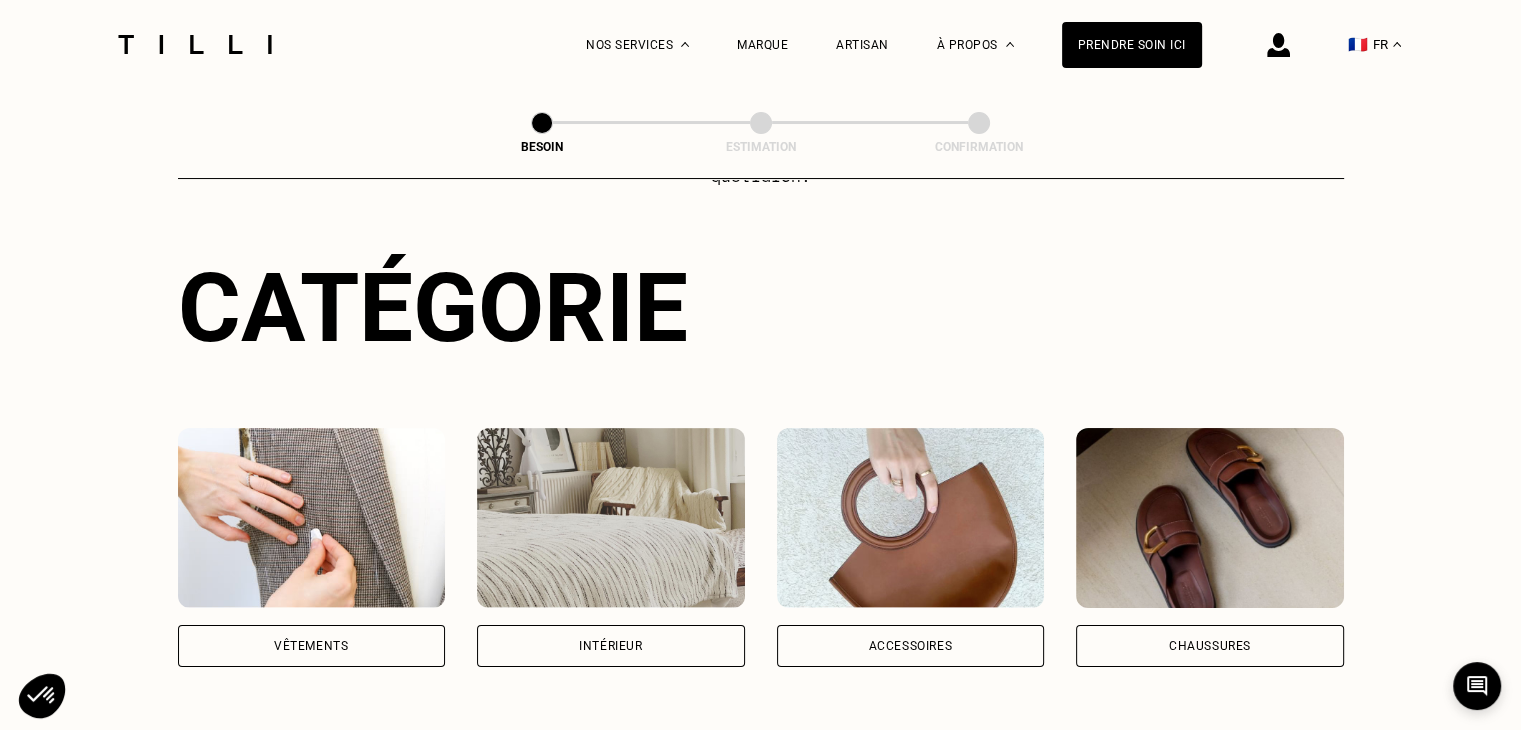 scroll, scrollTop: 400, scrollLeft: 0, axis: vertical 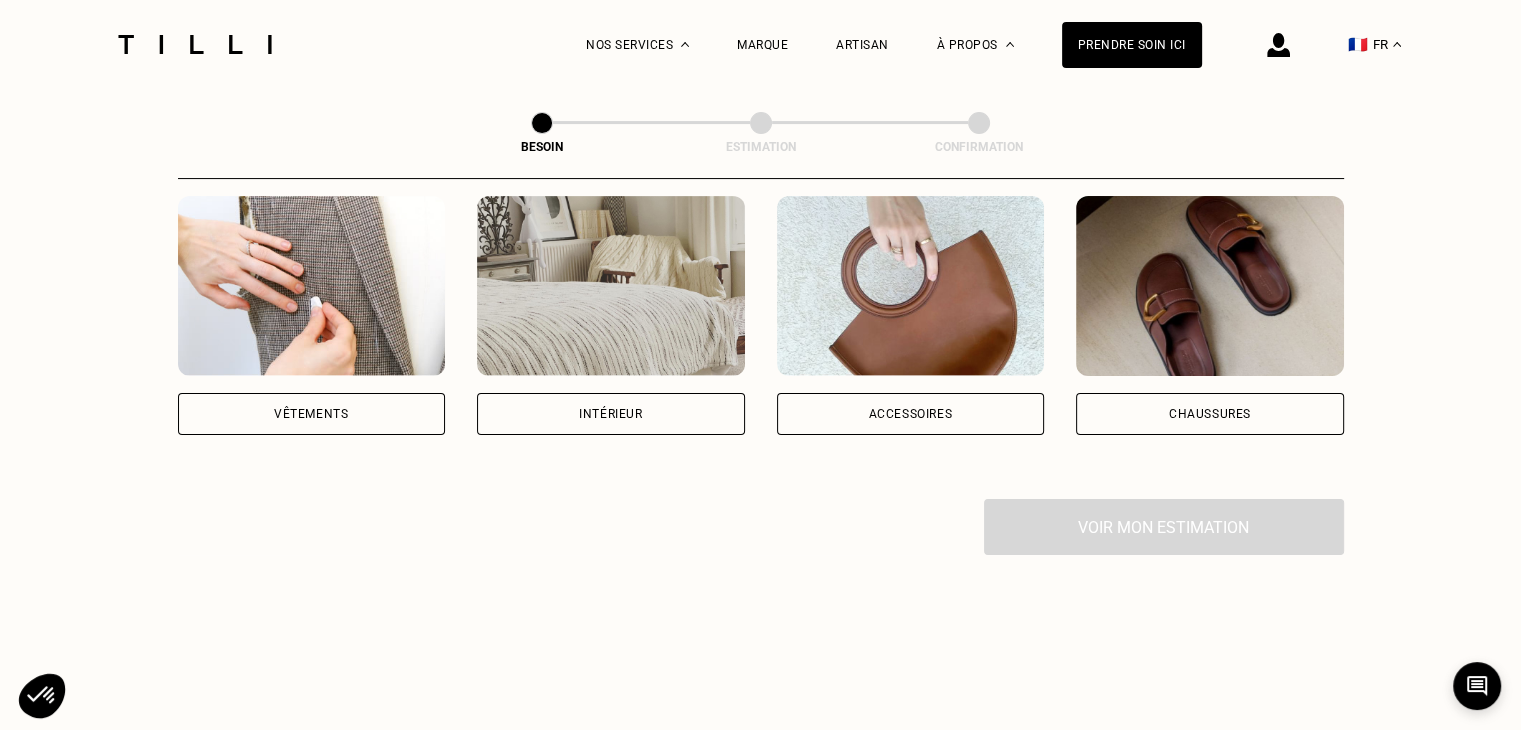click on "Vêtements" at bounding box center (312, 414) 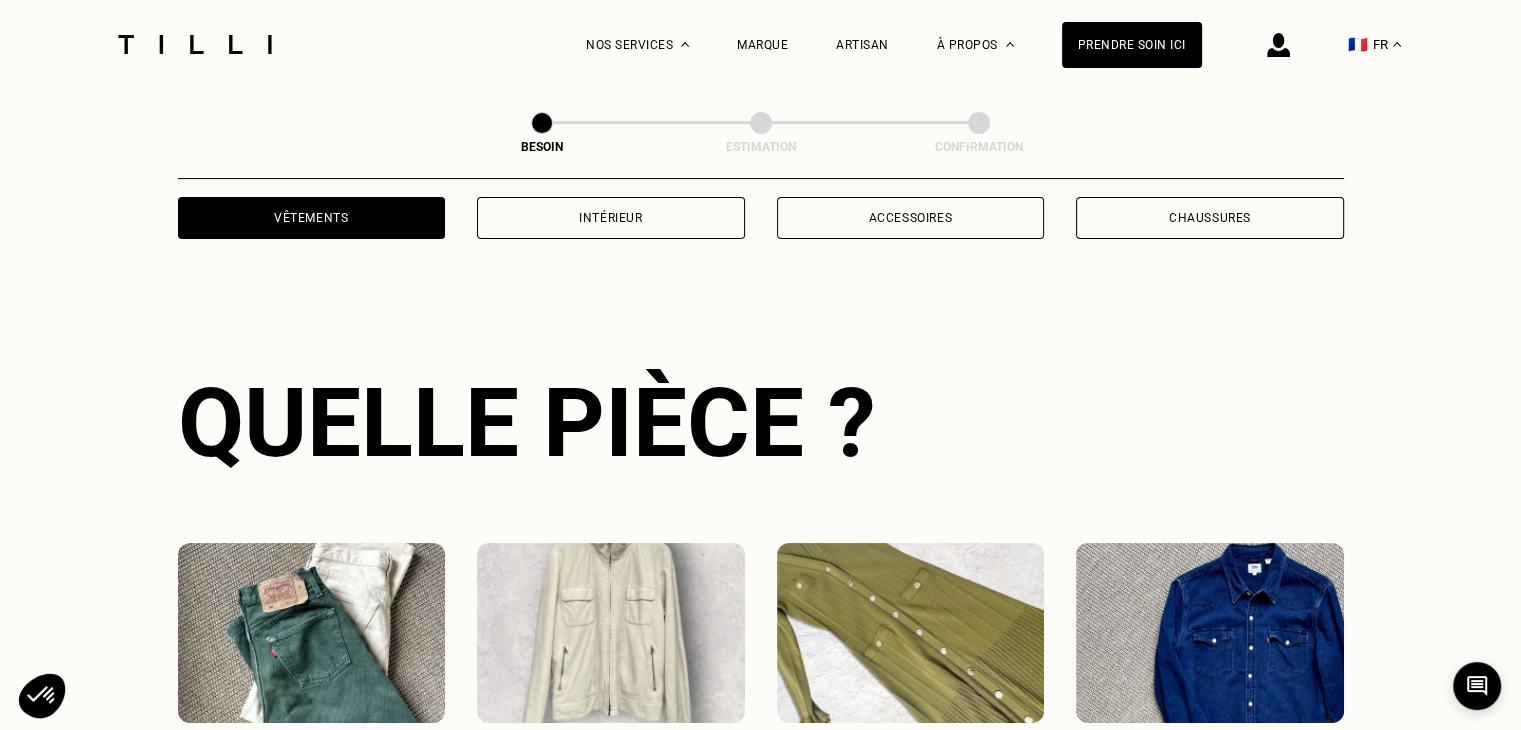 scroll, scrollTop: 876, scrollLeft: 0, axis: vertical 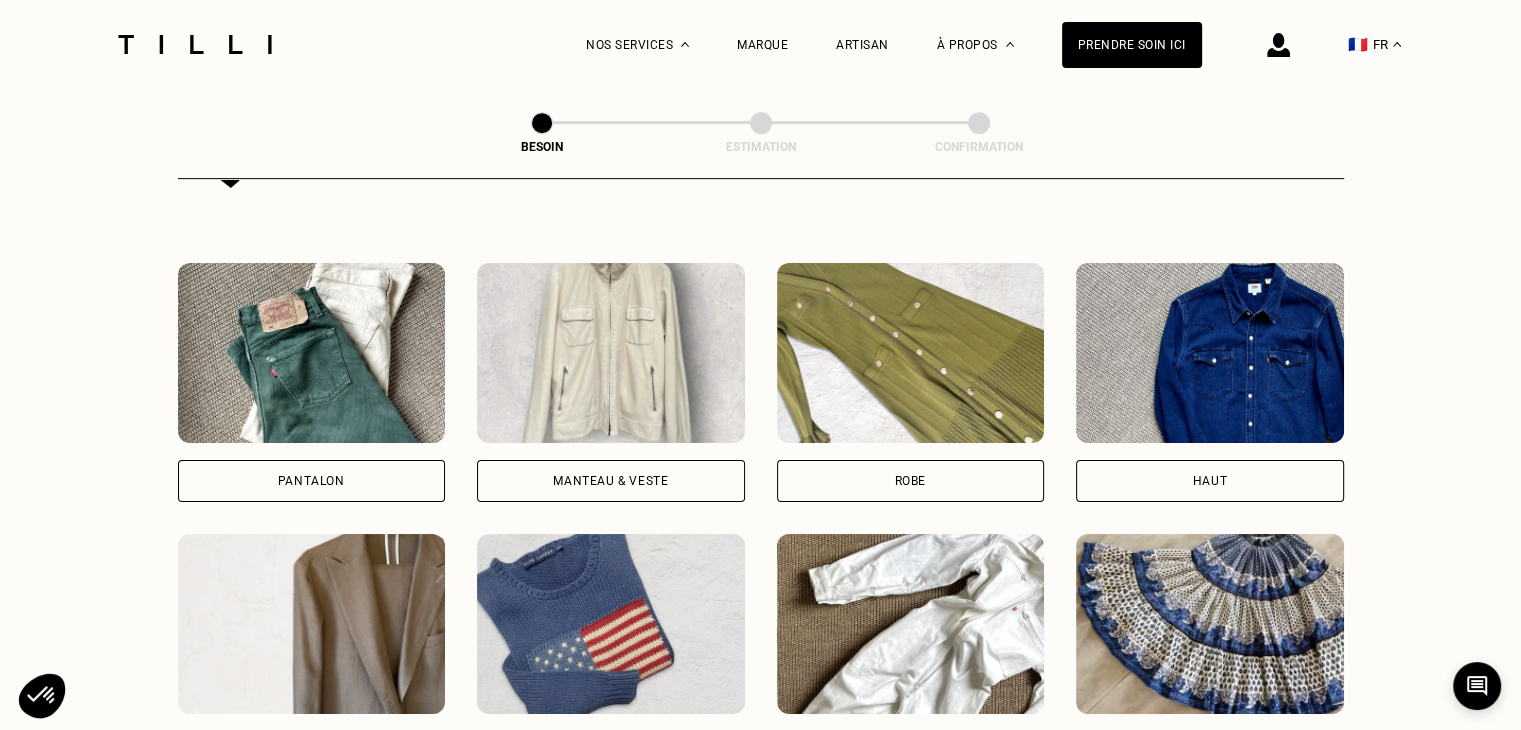 click on "Pantalon" at bounding box center (312, 481) 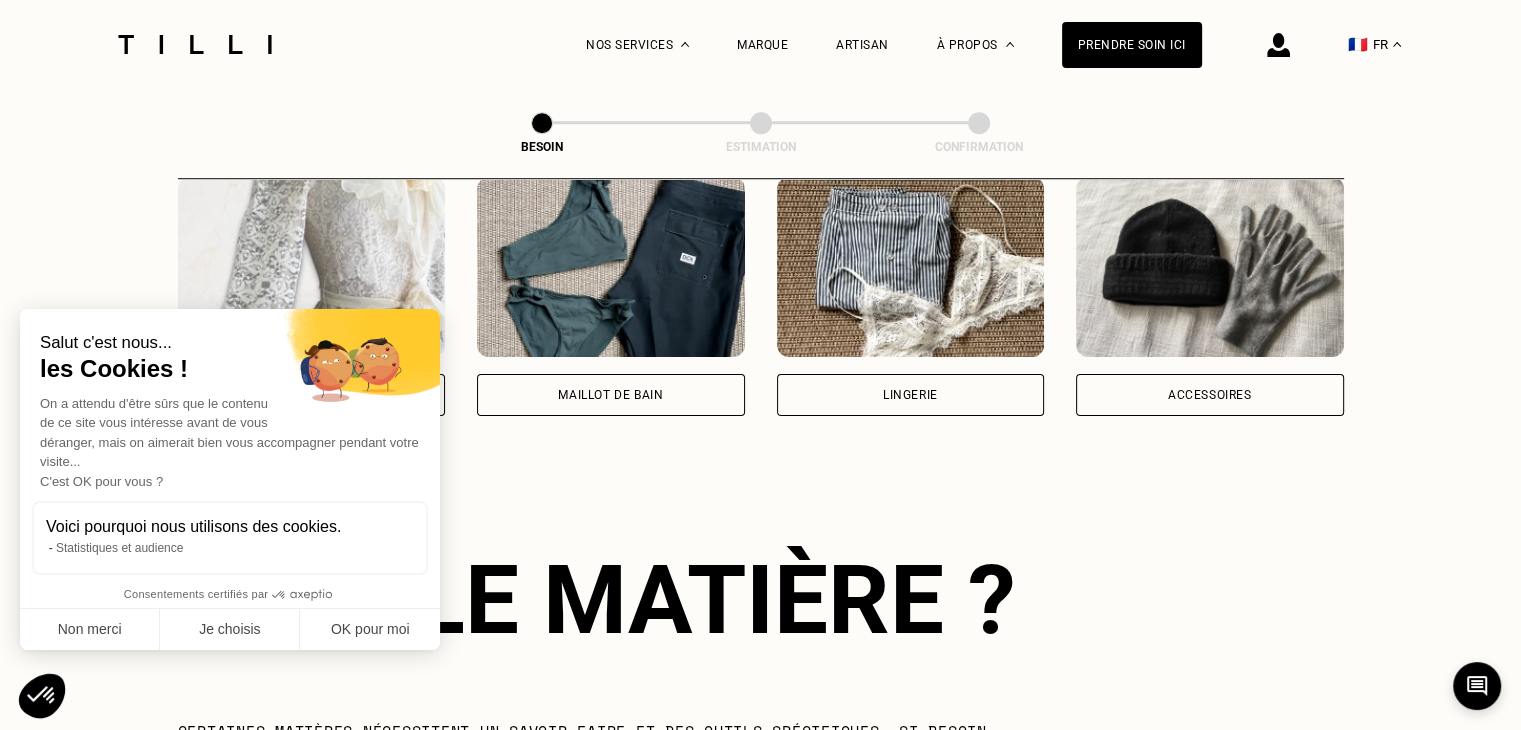 scroll, scrollTop: 1739, scrollLeft: 0, axis: vertical 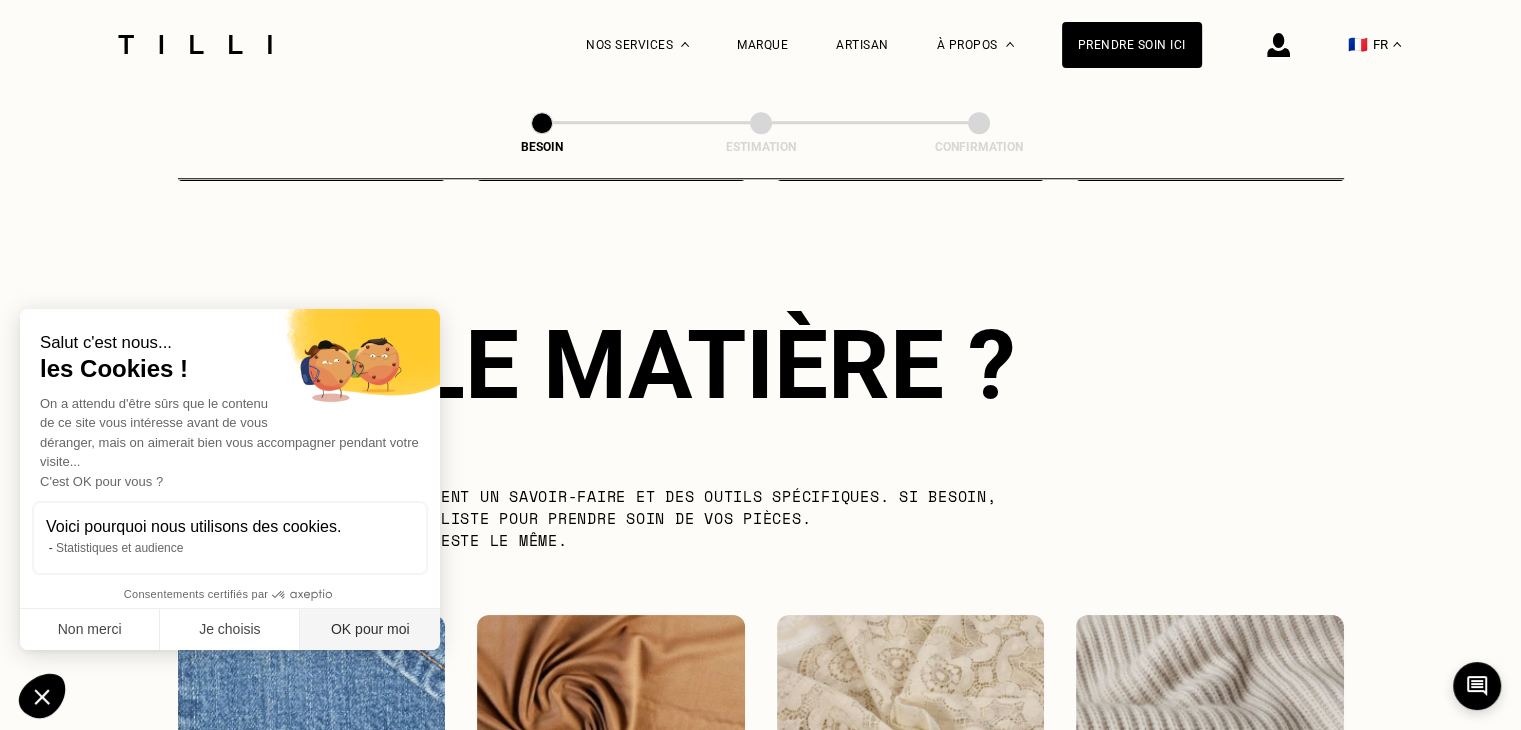 click on "OK pour moi" at bounding box center [370, 630] 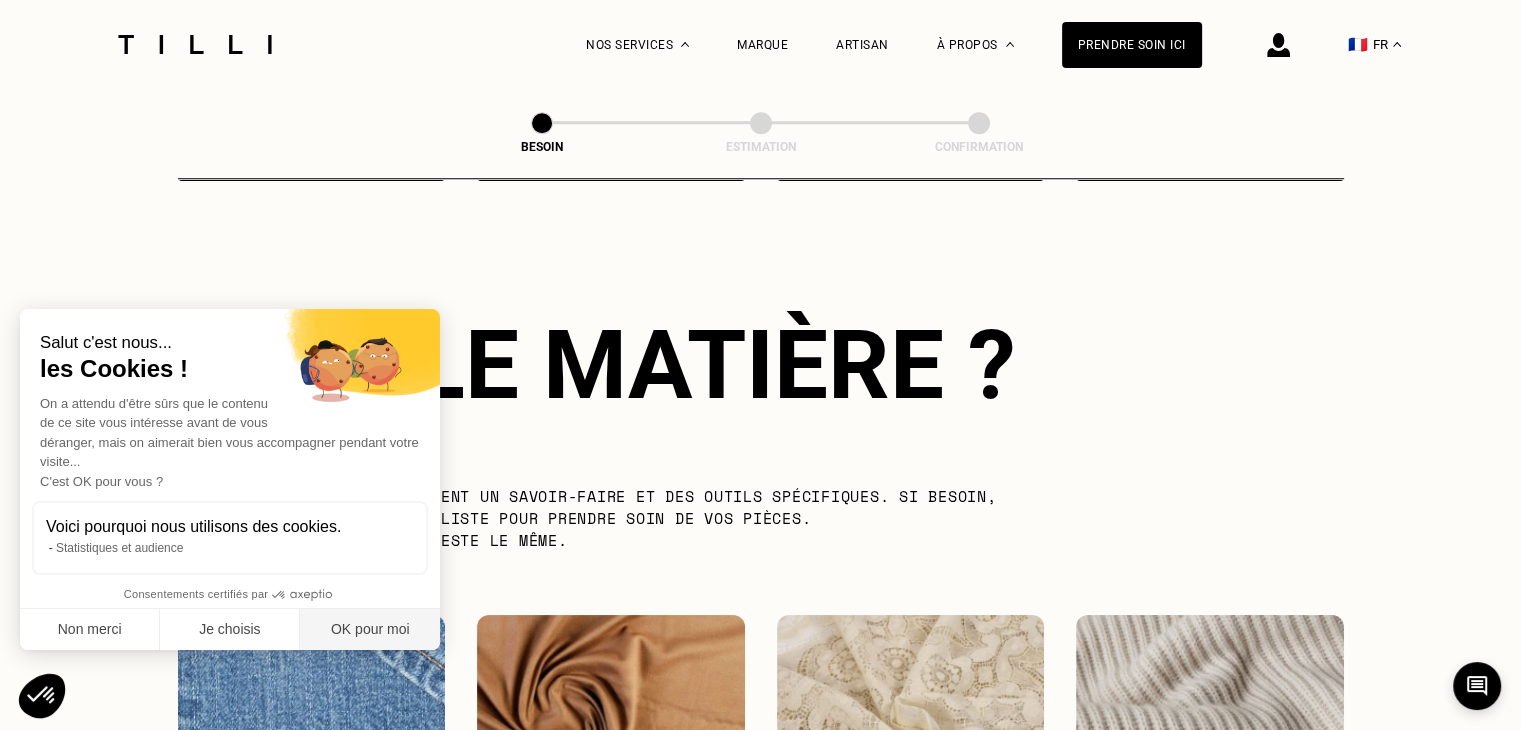 scroll, scrollTop: 0, scrollLeft: 0, axis: both 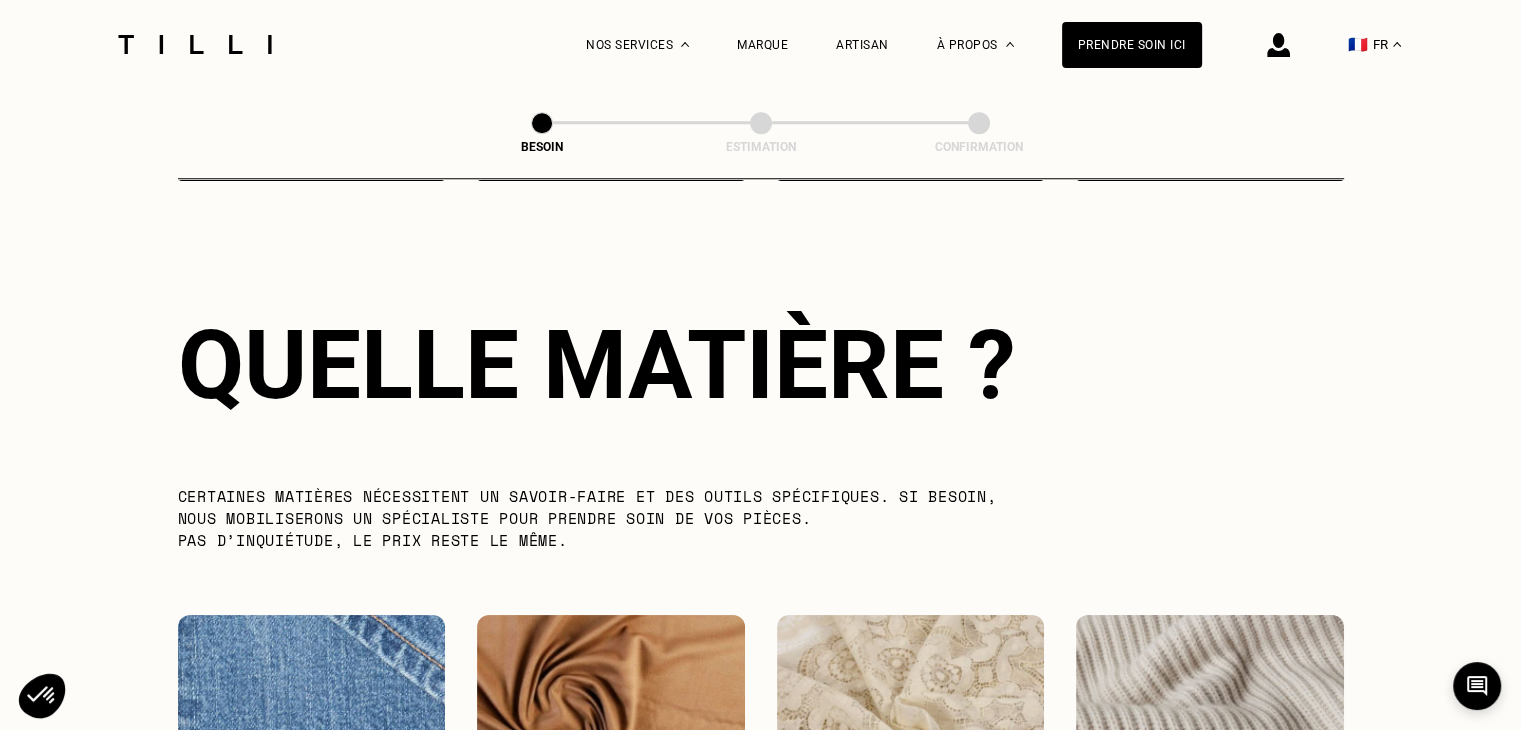 click at bounding box center [312, 705] 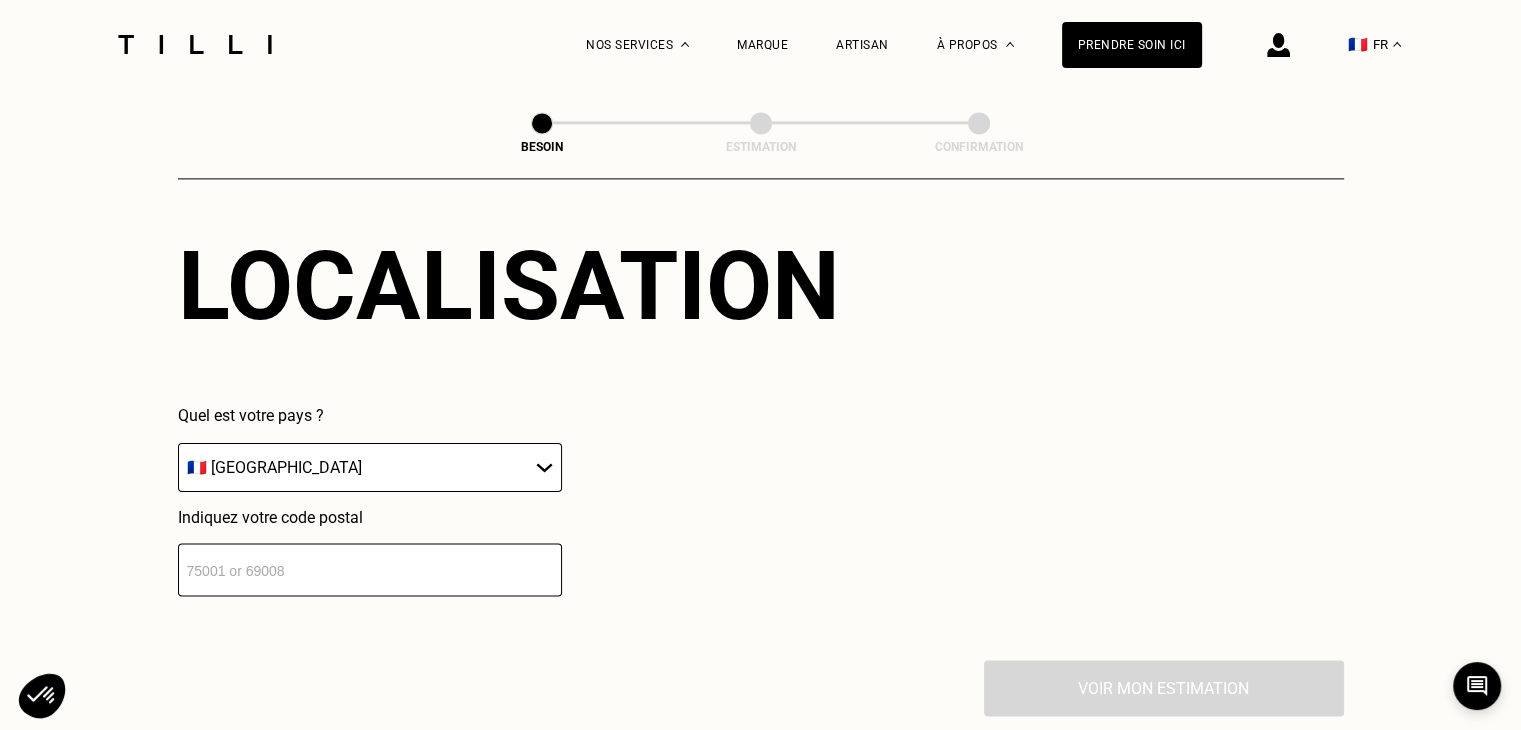 scroll, scrollTop: 2886, scrollLeft: 0, axis: vertical 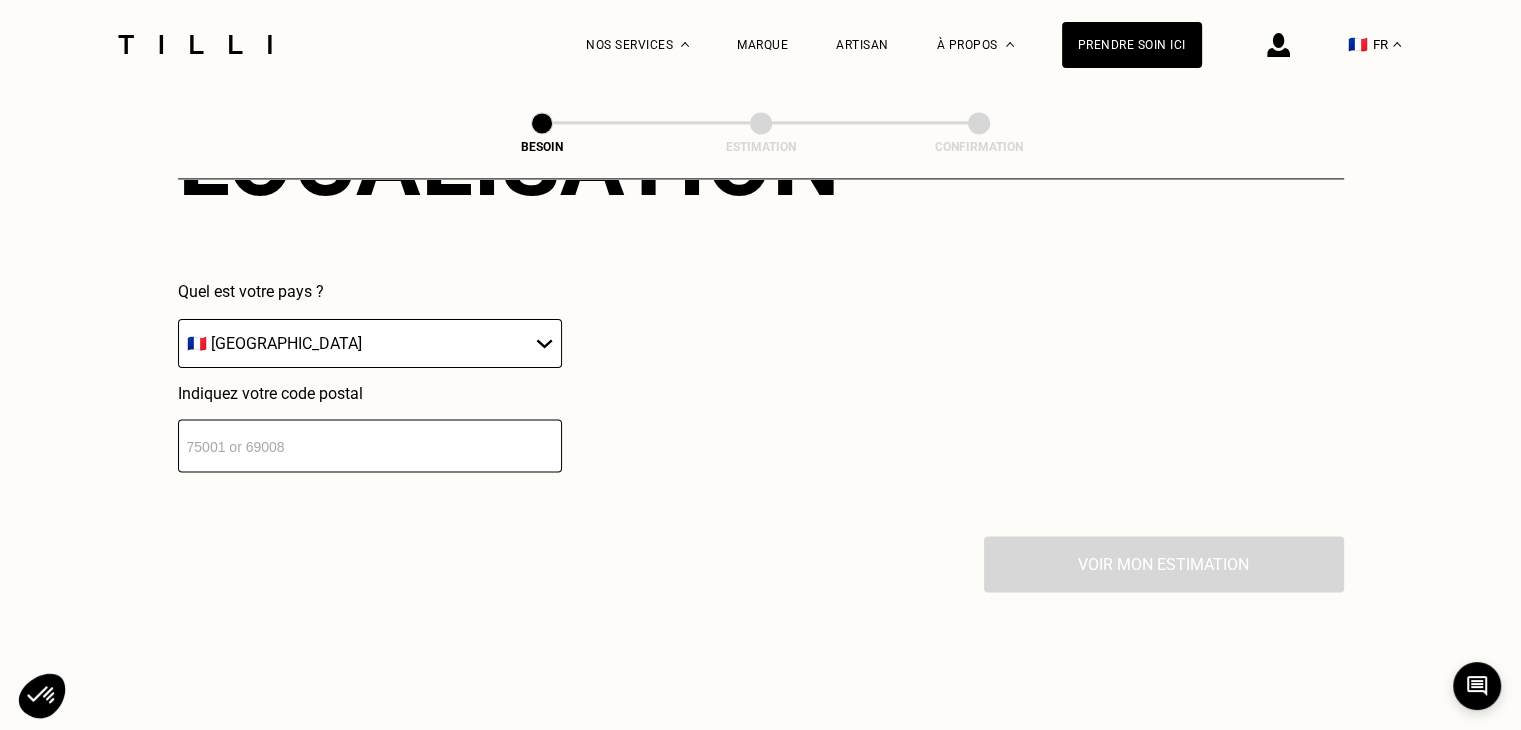 click at bounding box center (370, 445) 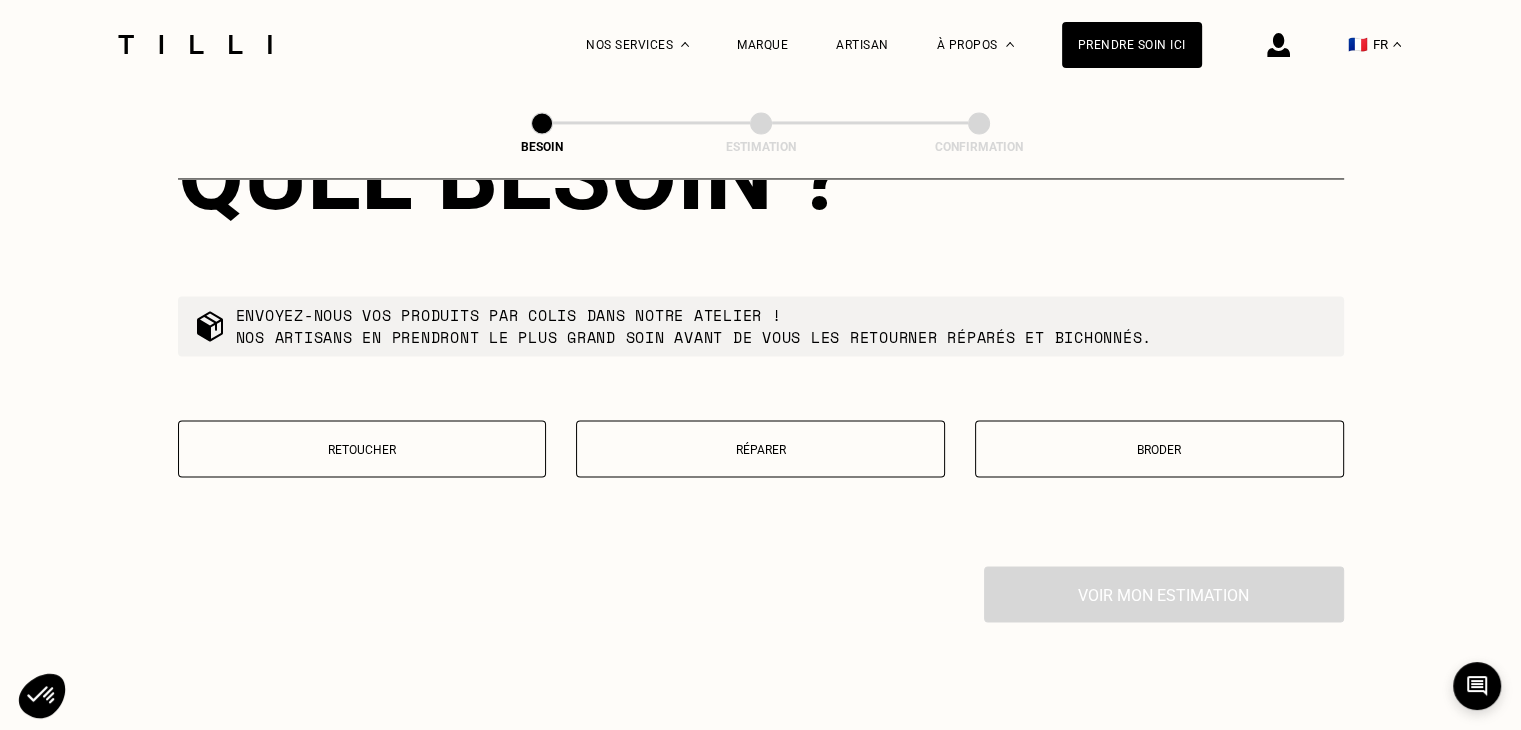 scroll, scrollTop: 3384, scrollLeft: 0, axis: vertical 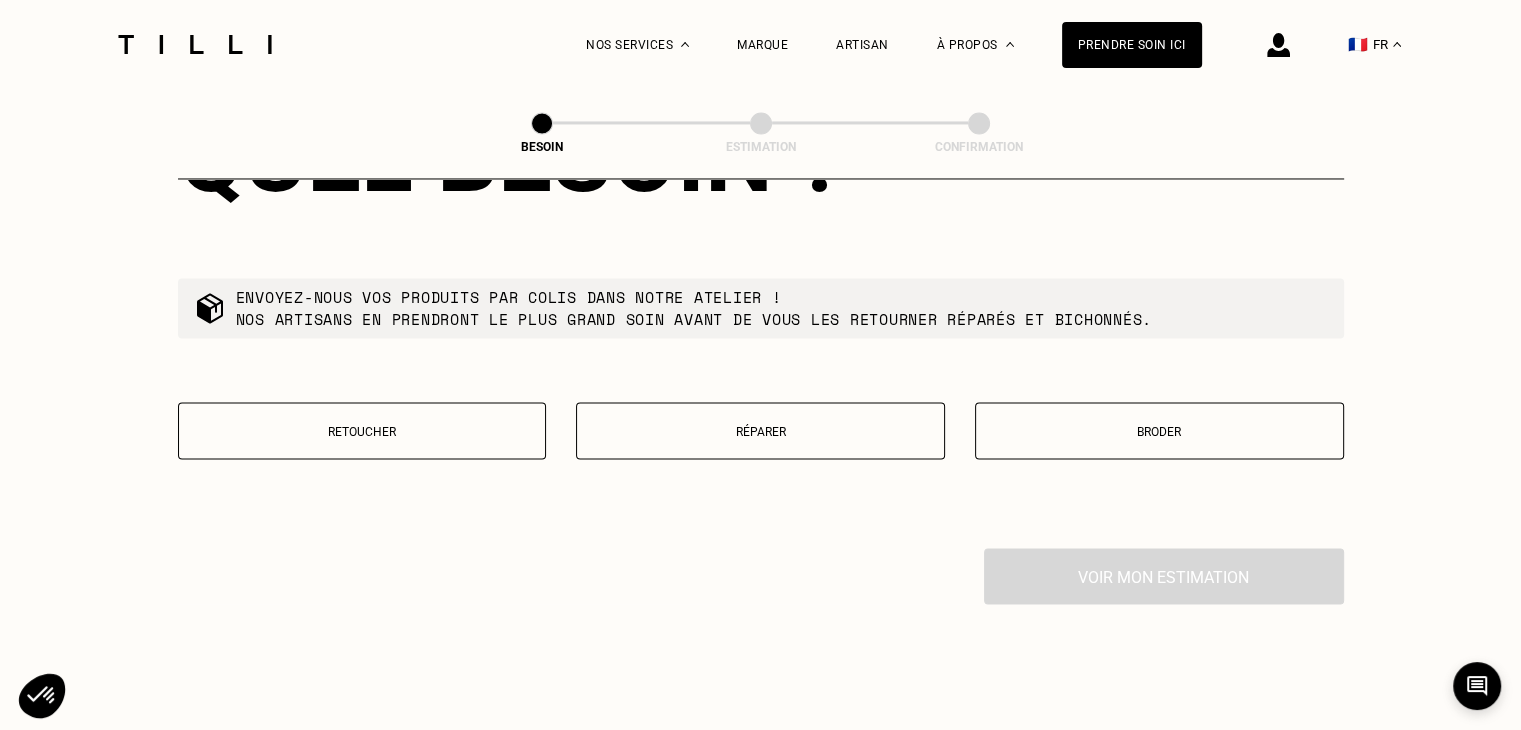 type on "75000" 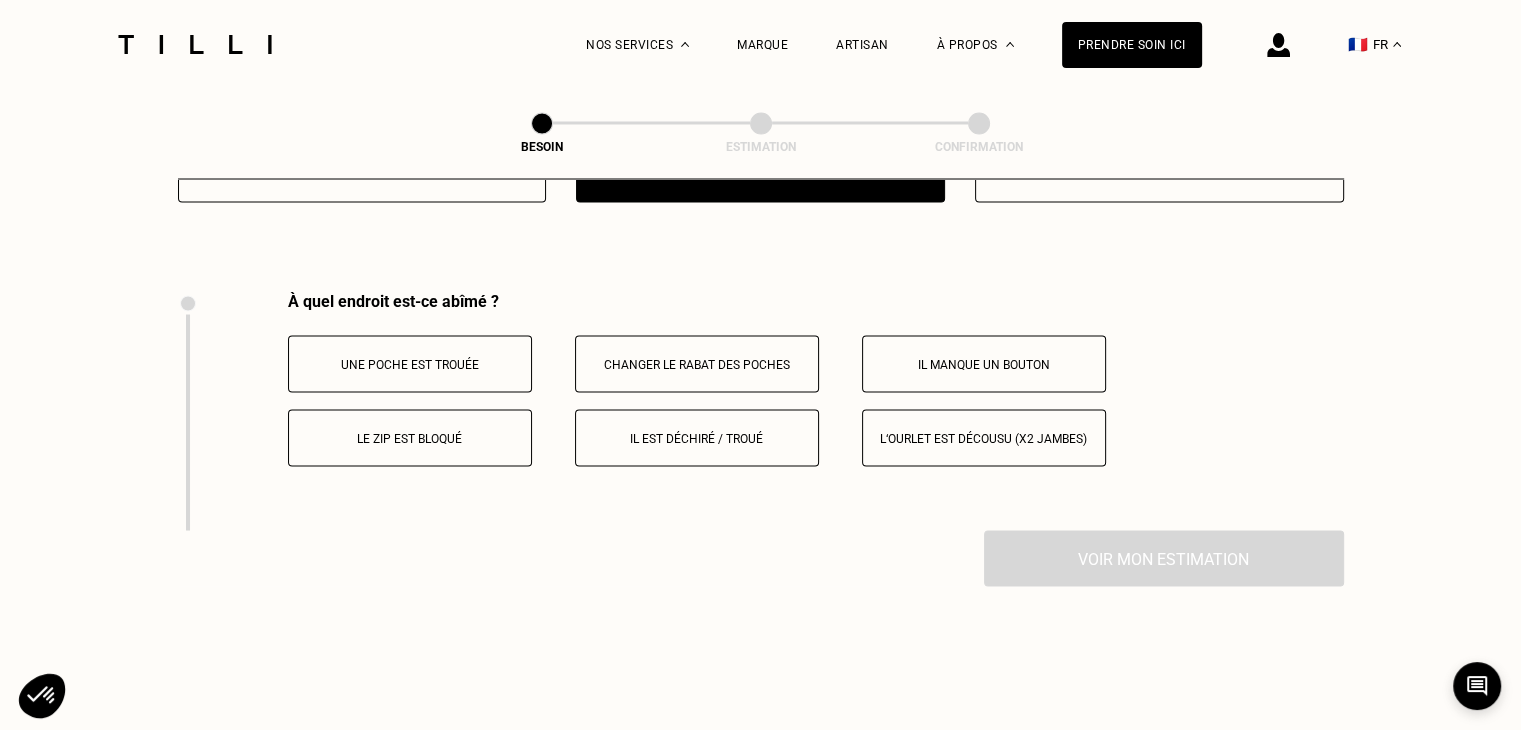 scroll, scrollTop: 3697, scrollLeft: 0, axis: vertical 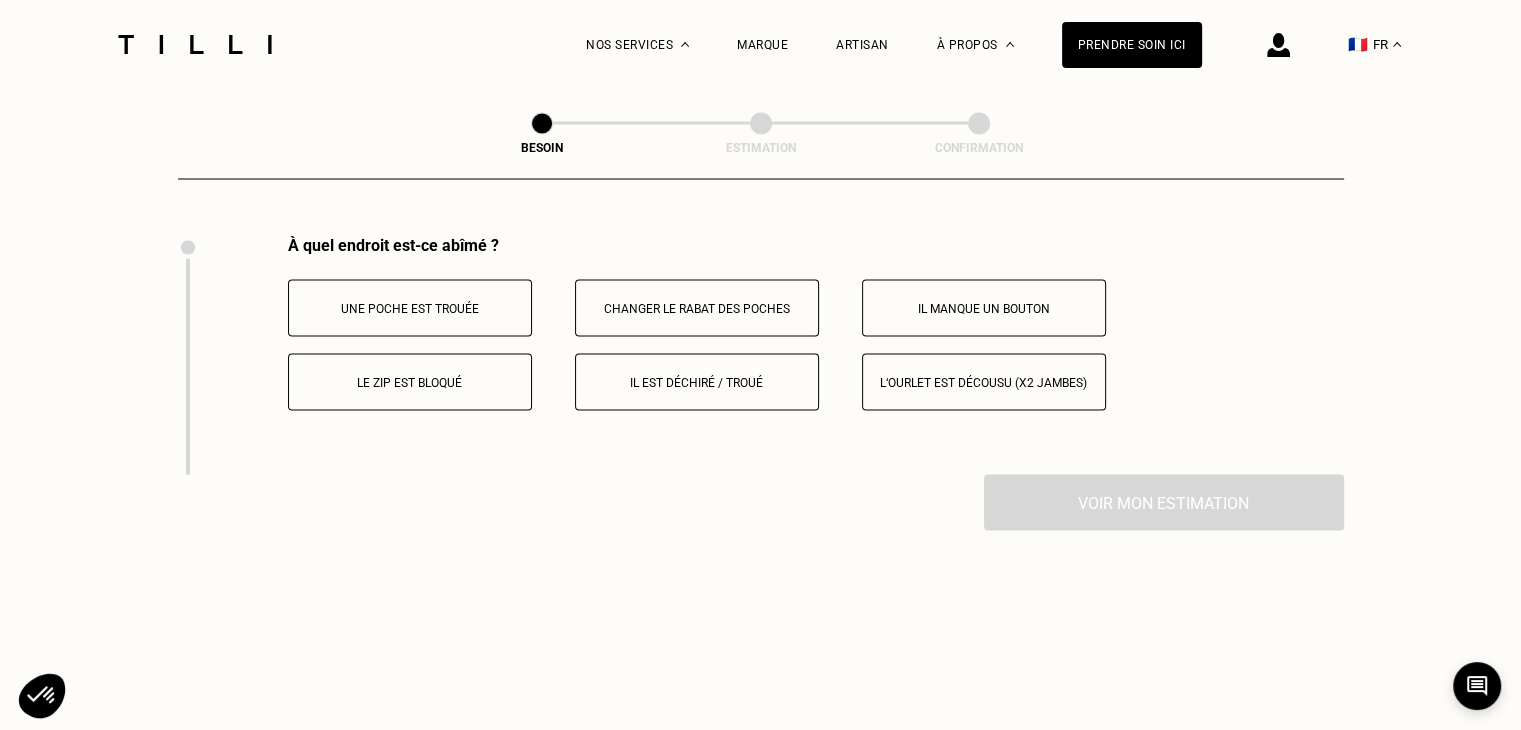 click on "Le zip est bloqué" at bounding box center [410, 381] 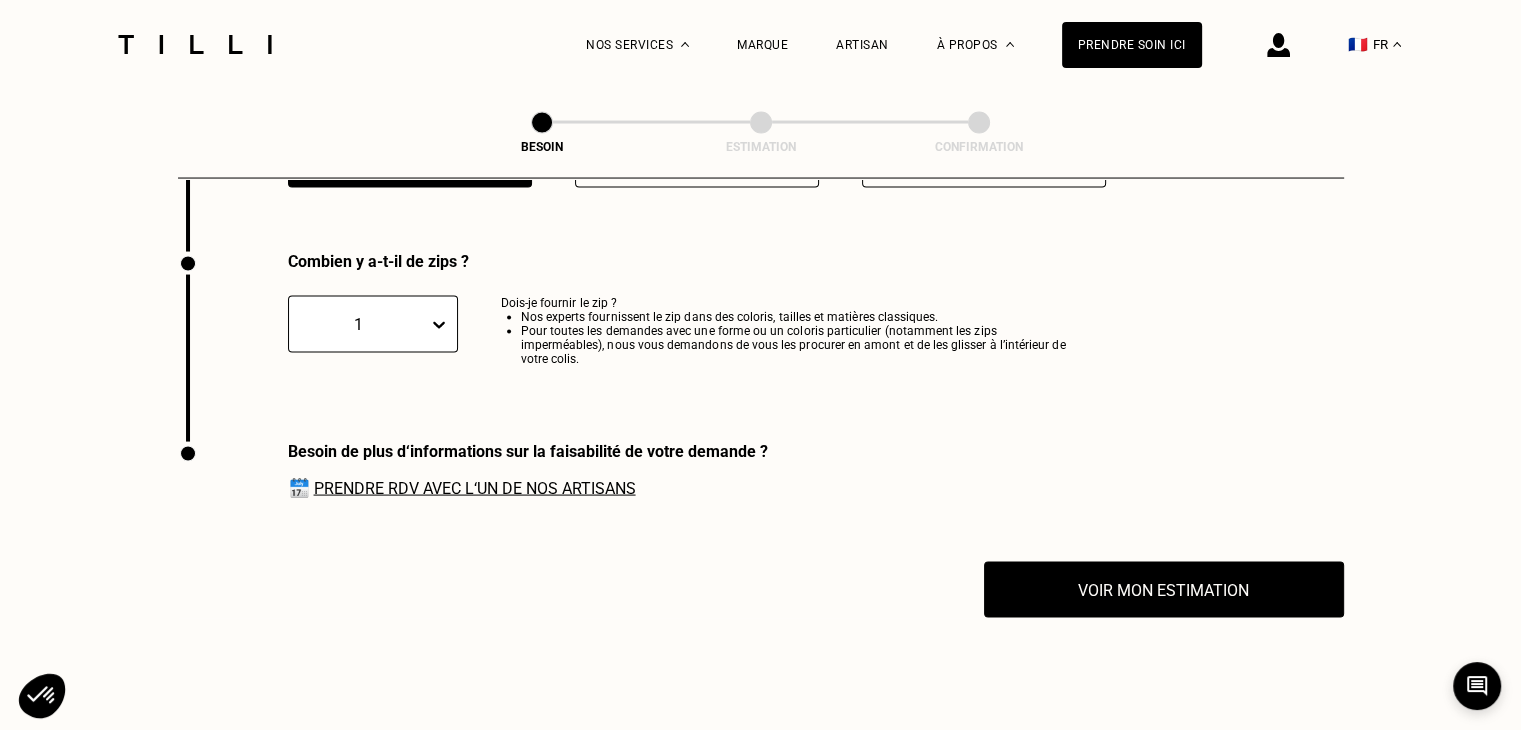scroll, scrollTop: 3936, scrollLeft: 0, axis: vertical 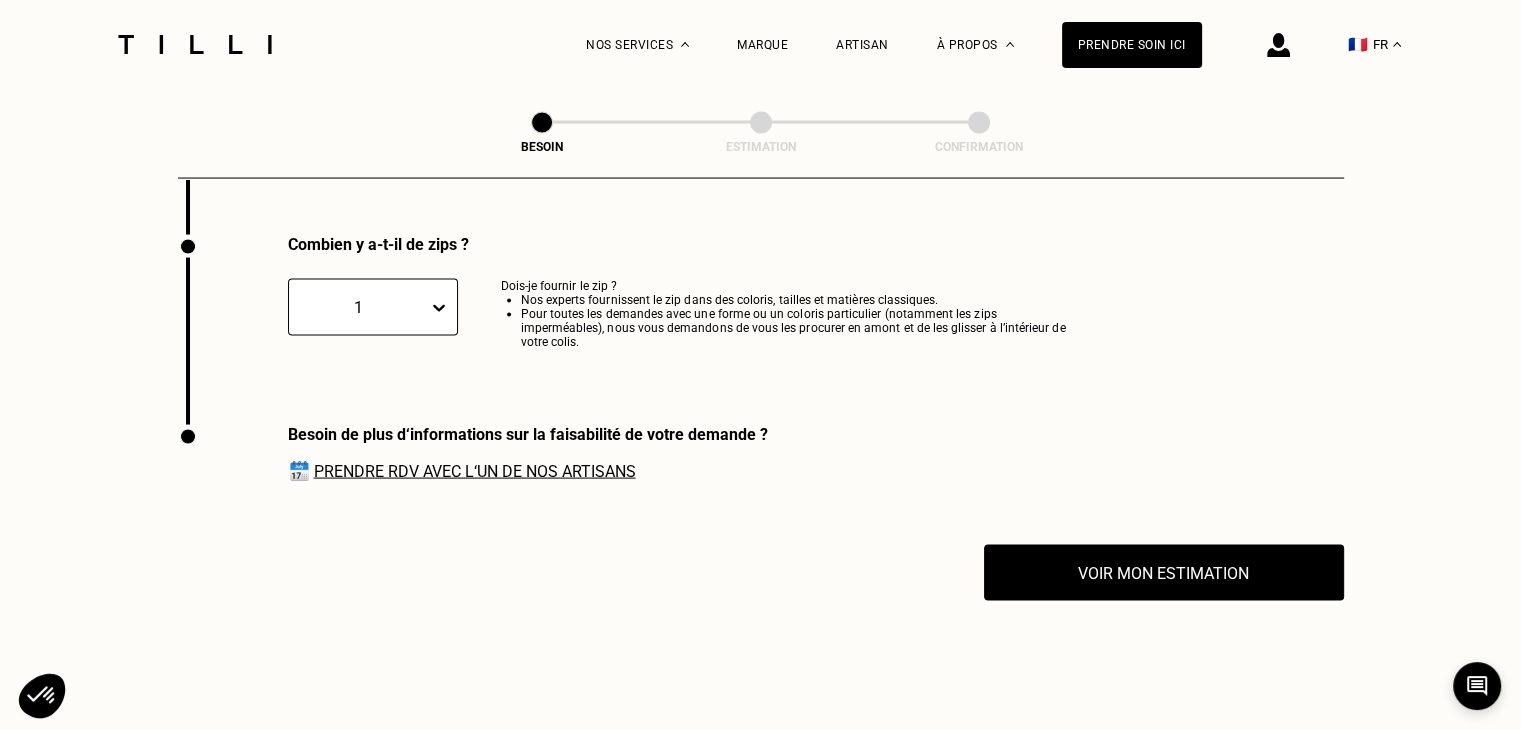 type 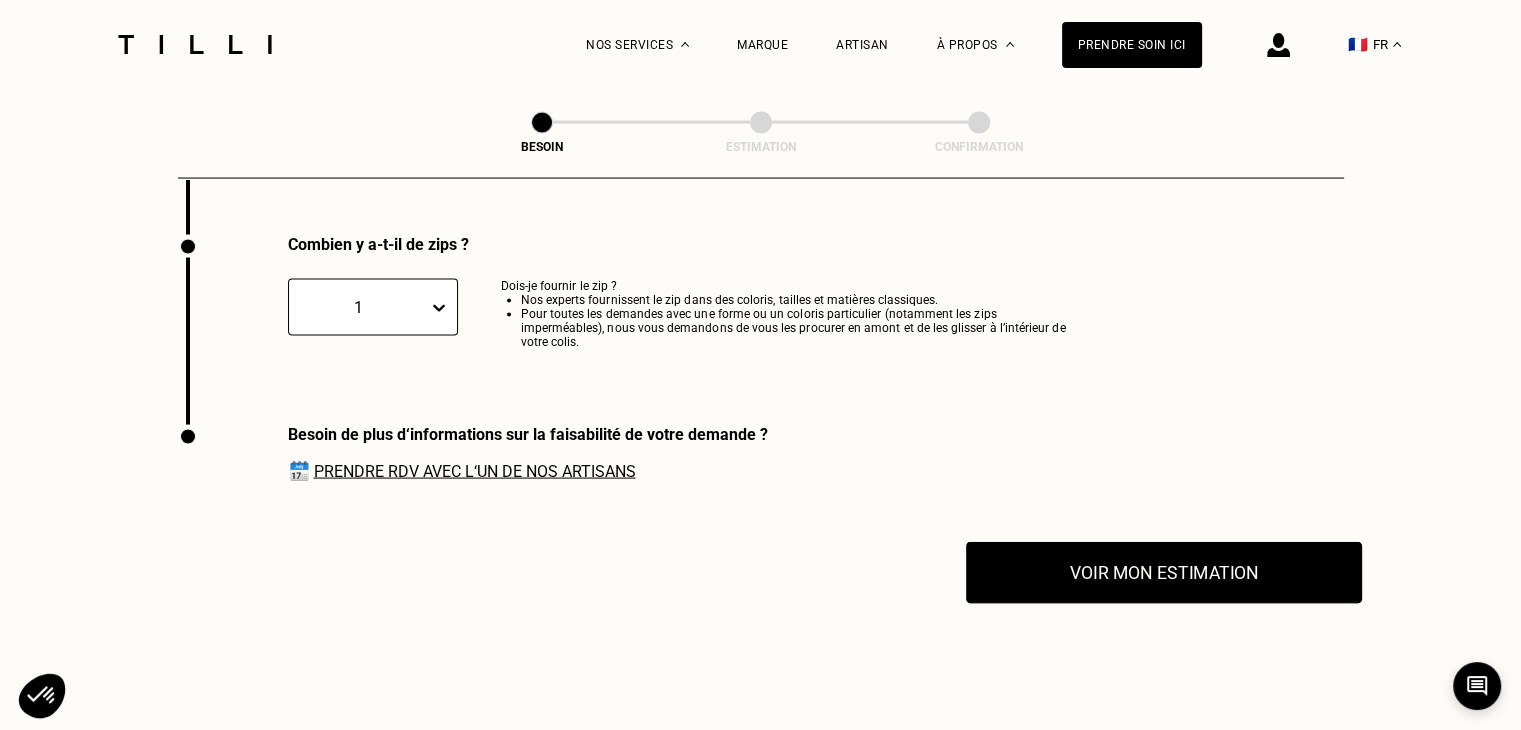click on "Voir mon estimation" at bounding box center (1164, 573) 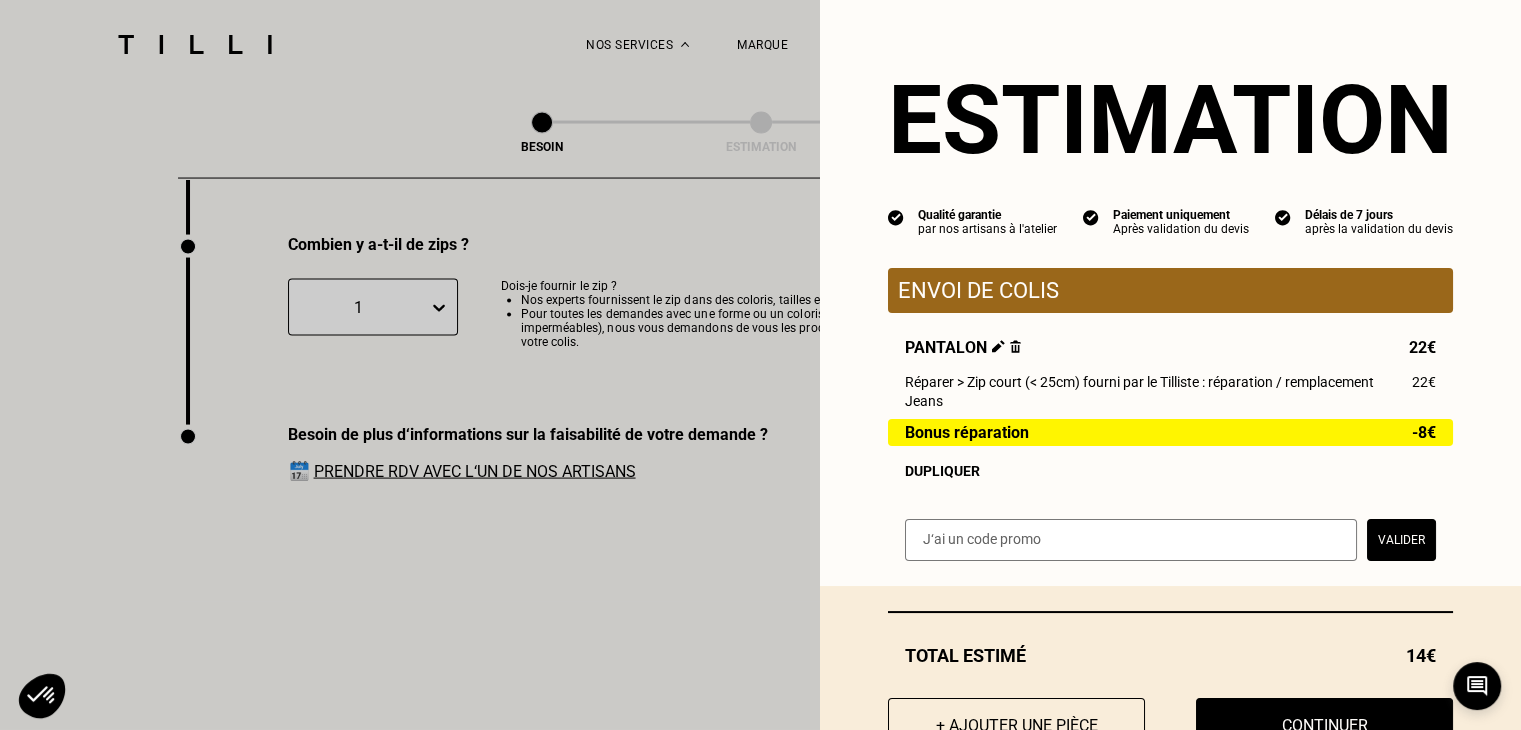 scroll, scrollTop: 81, scrollLeft: 0, axis: vertical 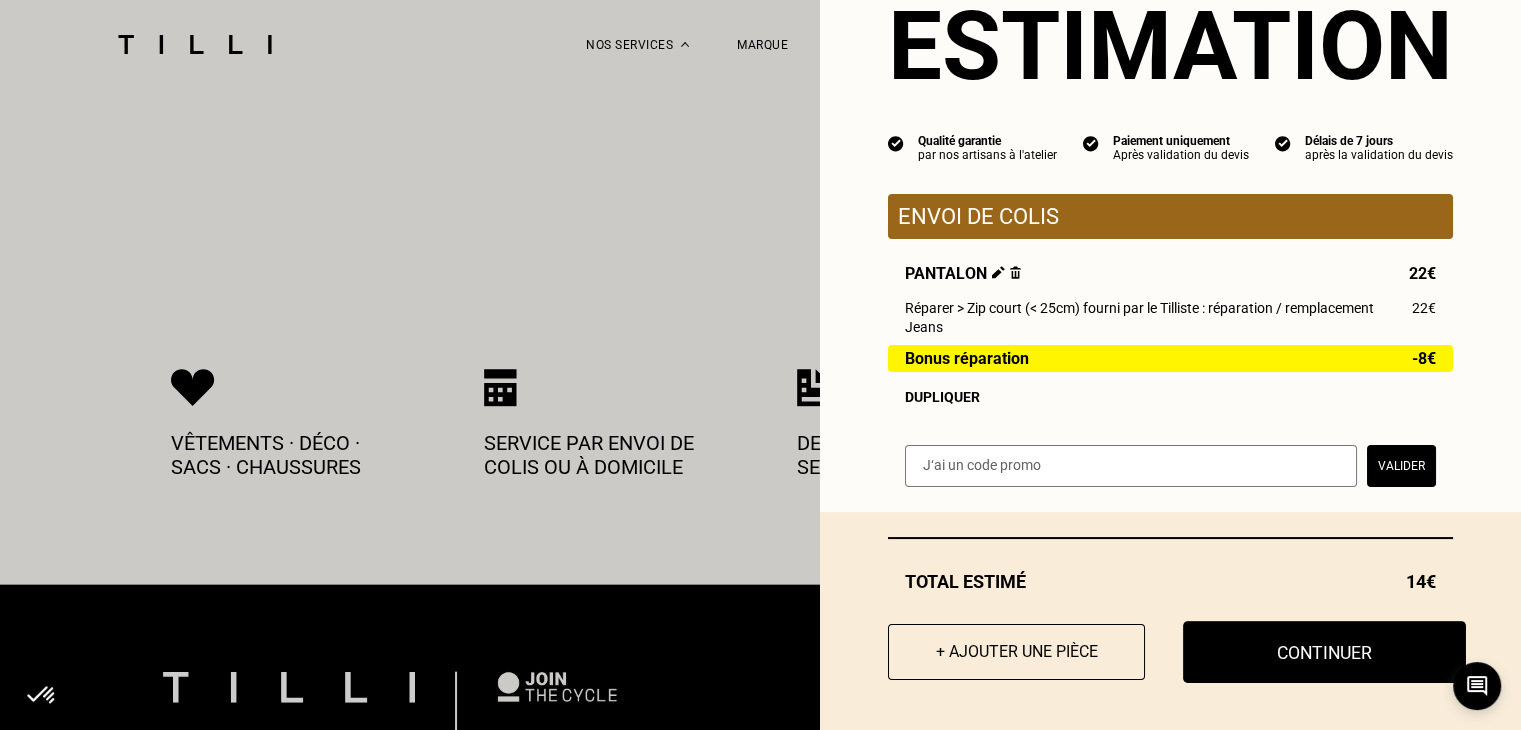click on "Continuer" at bounding box center [1324, 652] 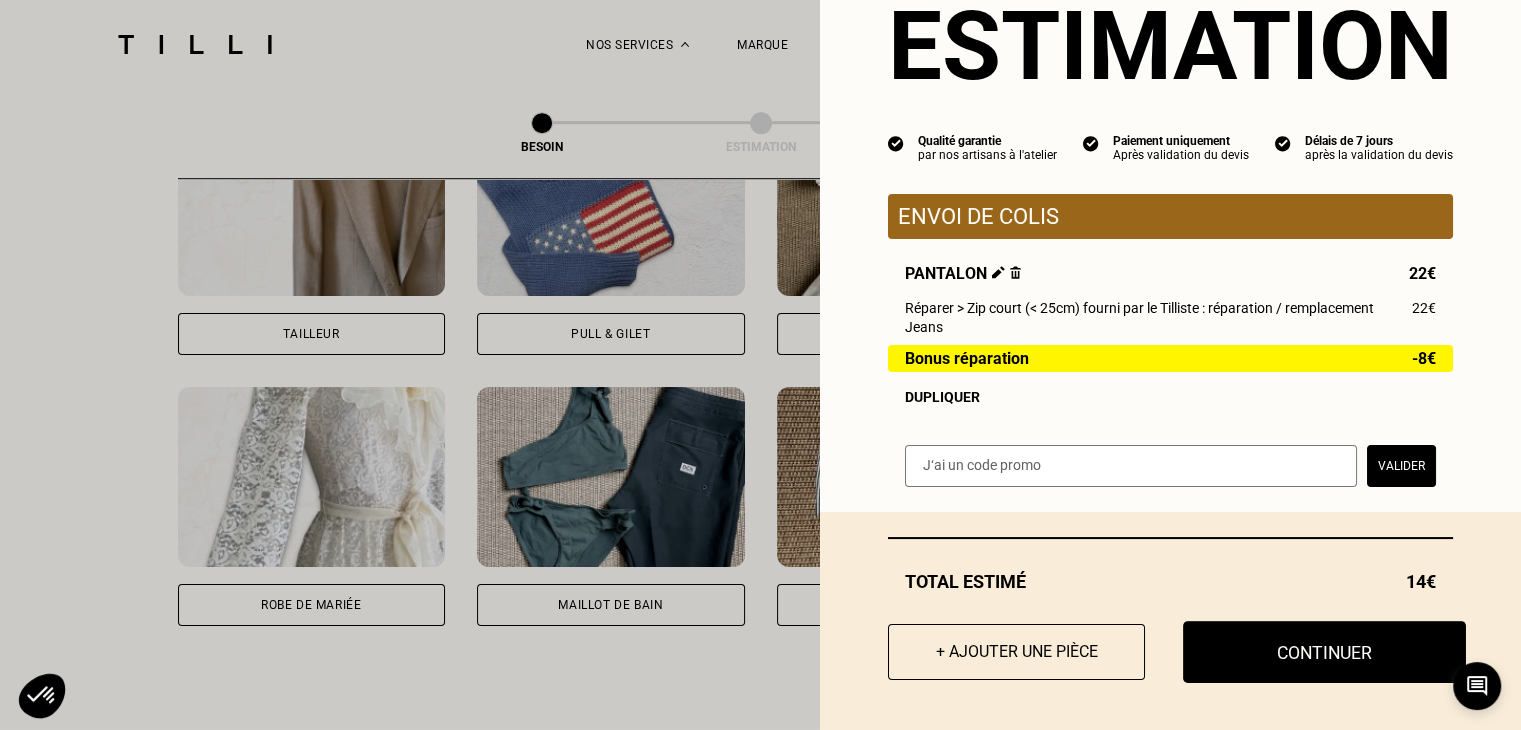 scroll, scrollTop: 25, scrollLeft: 0, axis: vertical 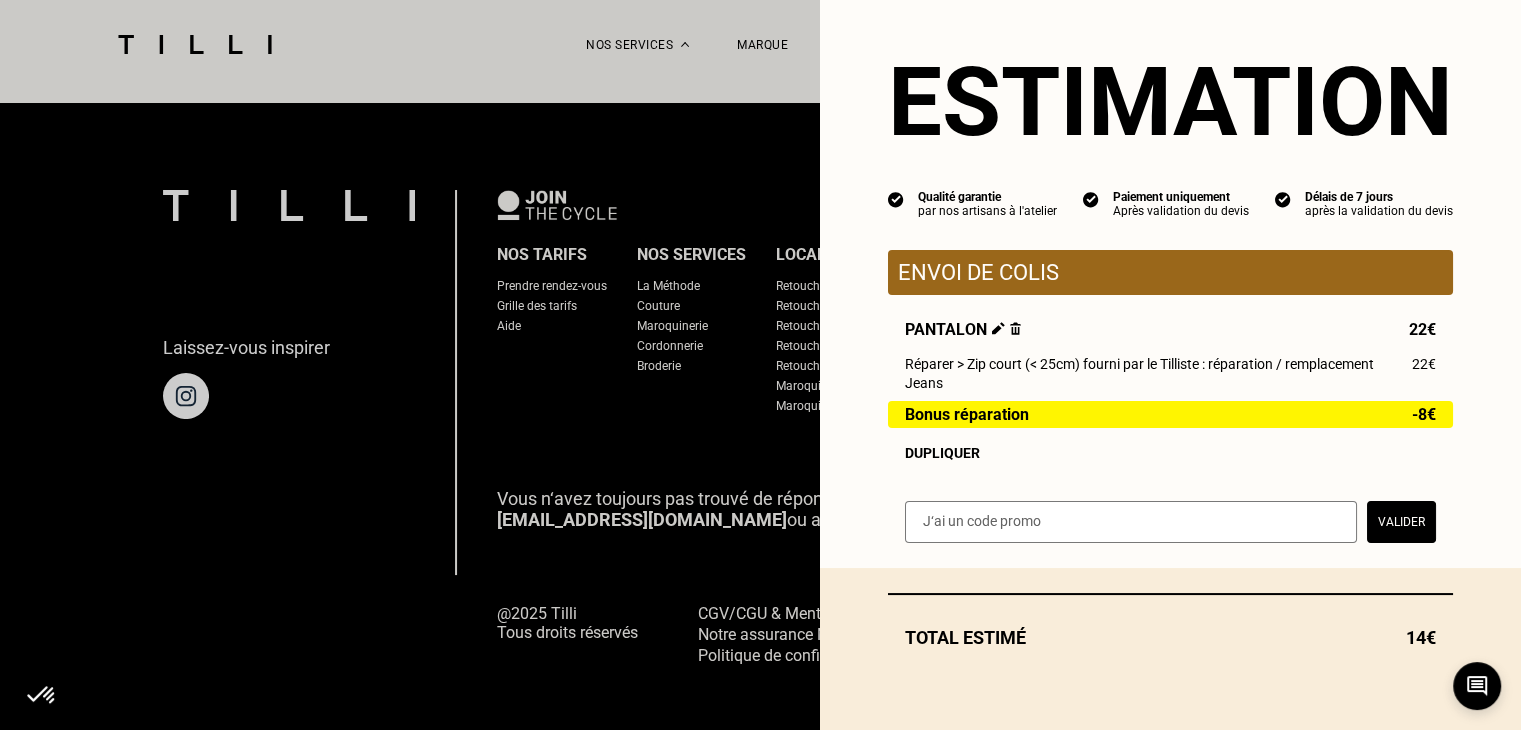 select on "FR" 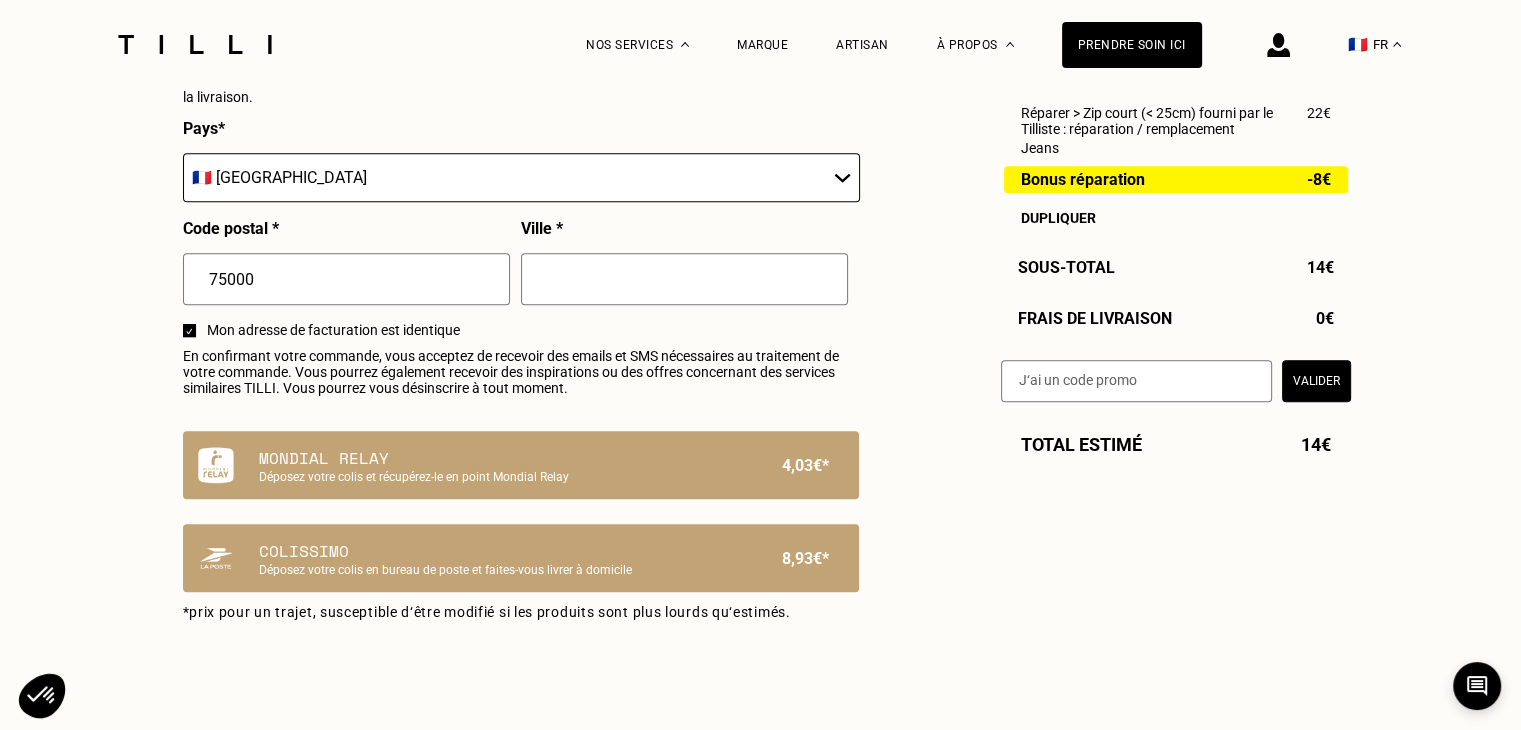 scroll, scrollTop: 1100, scrollLeft: 0, axis: vertical 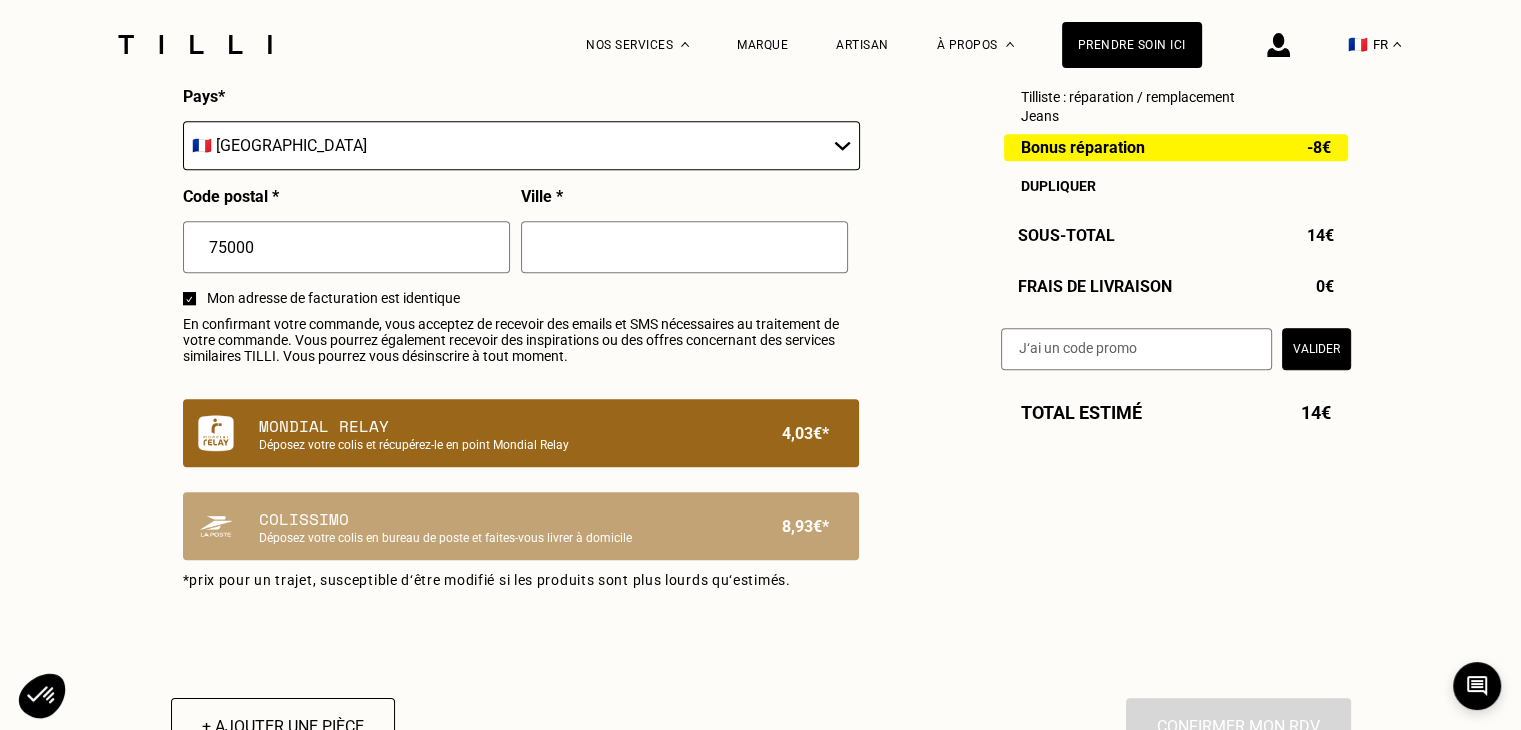 click on "Mondial Relay Déposez votre colis et récupérez-le en point Mondial Relay 4,03€*" at bounding box center (521, 433) 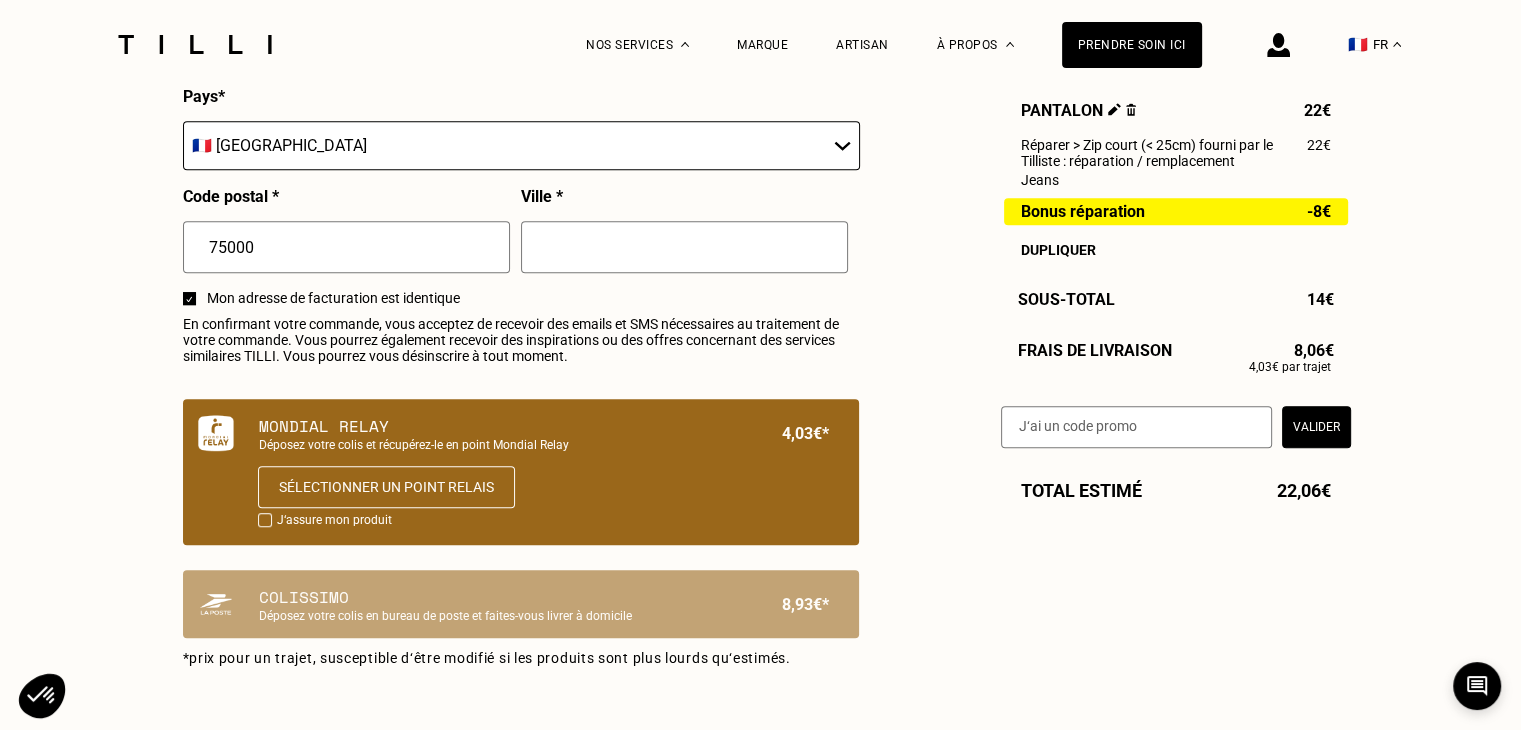 click on "J‘assure mon produit" at bounding box center [334, 521] 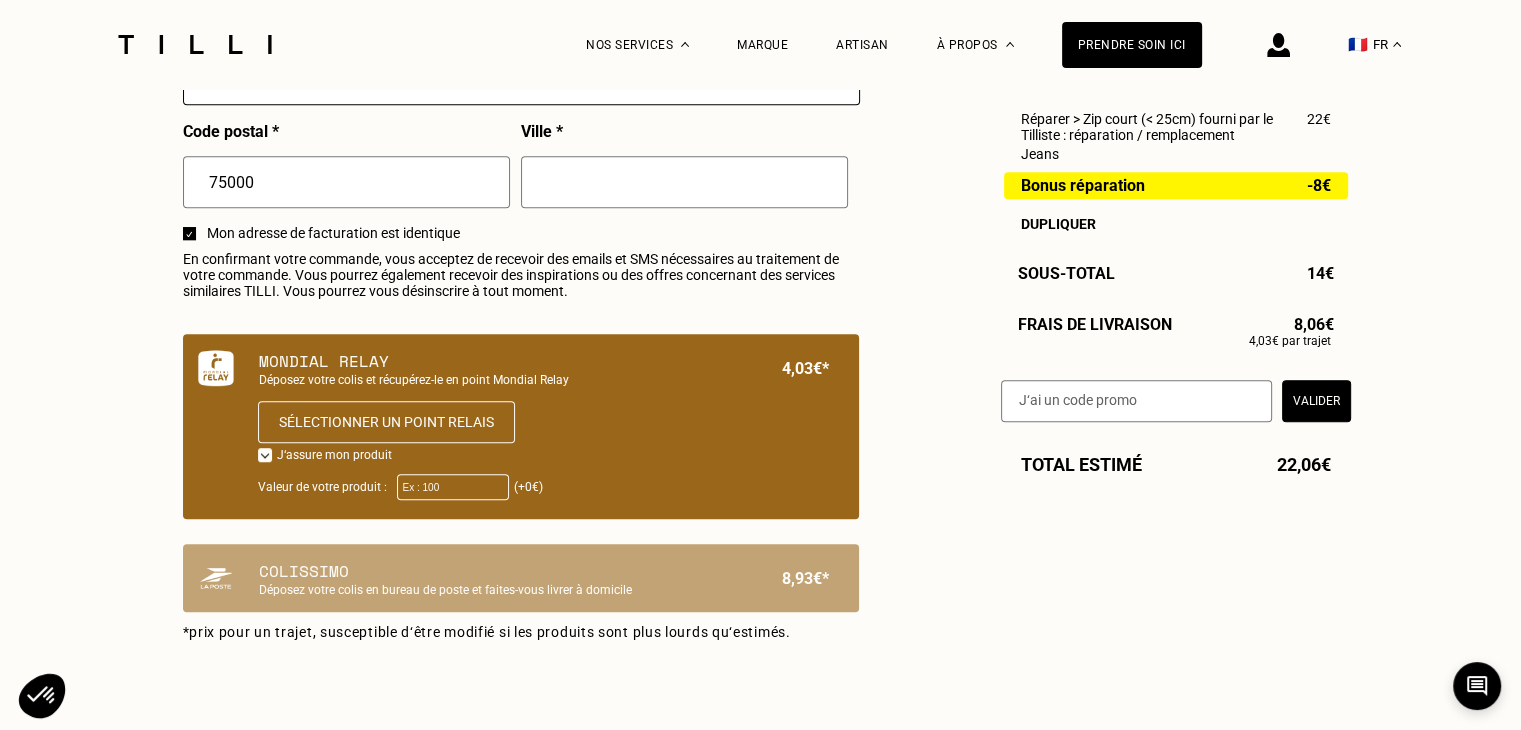 scroll, scrollTop: 1200, scrollLeft: 0, axis: vertical 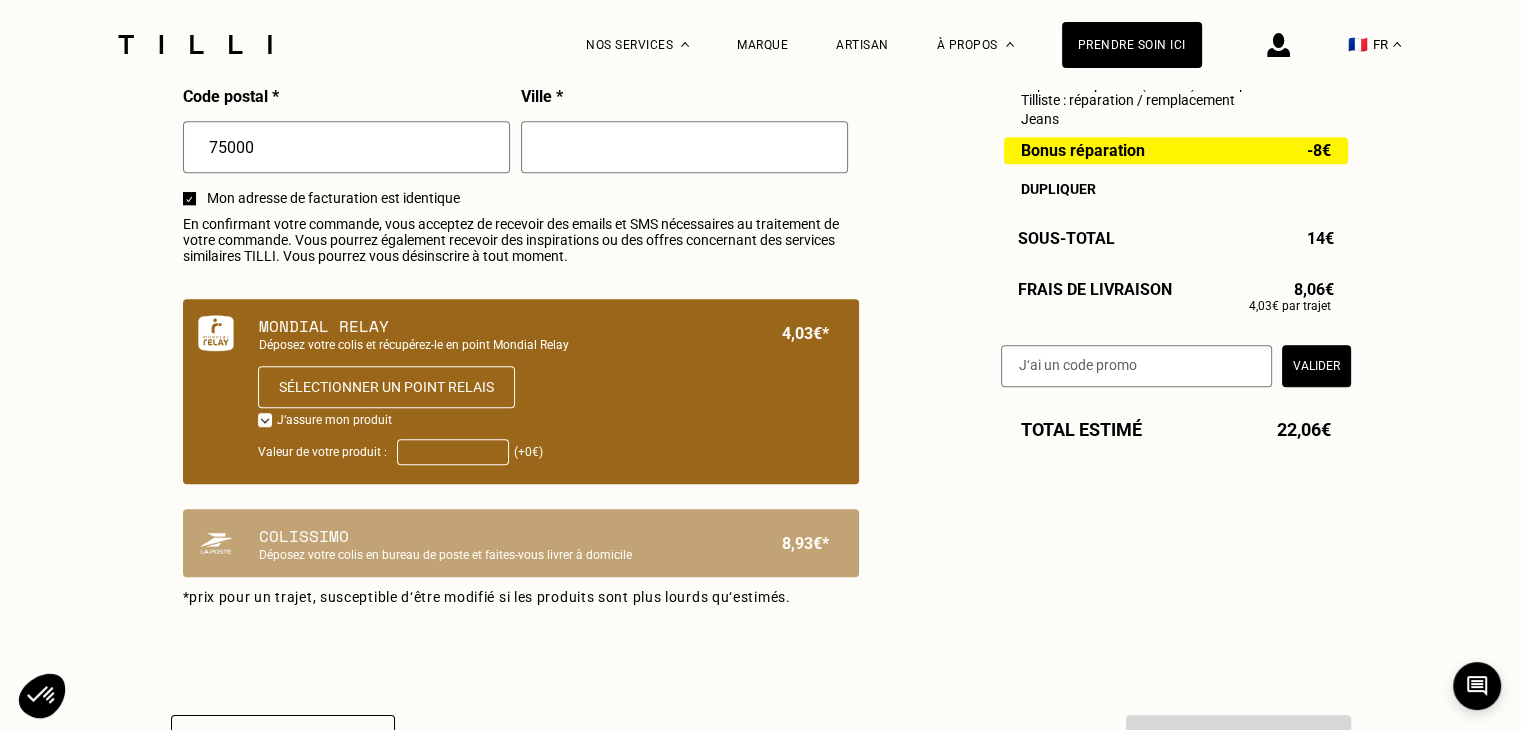 click on "Valeur de votre produit :" at bounding box center (453, 452) 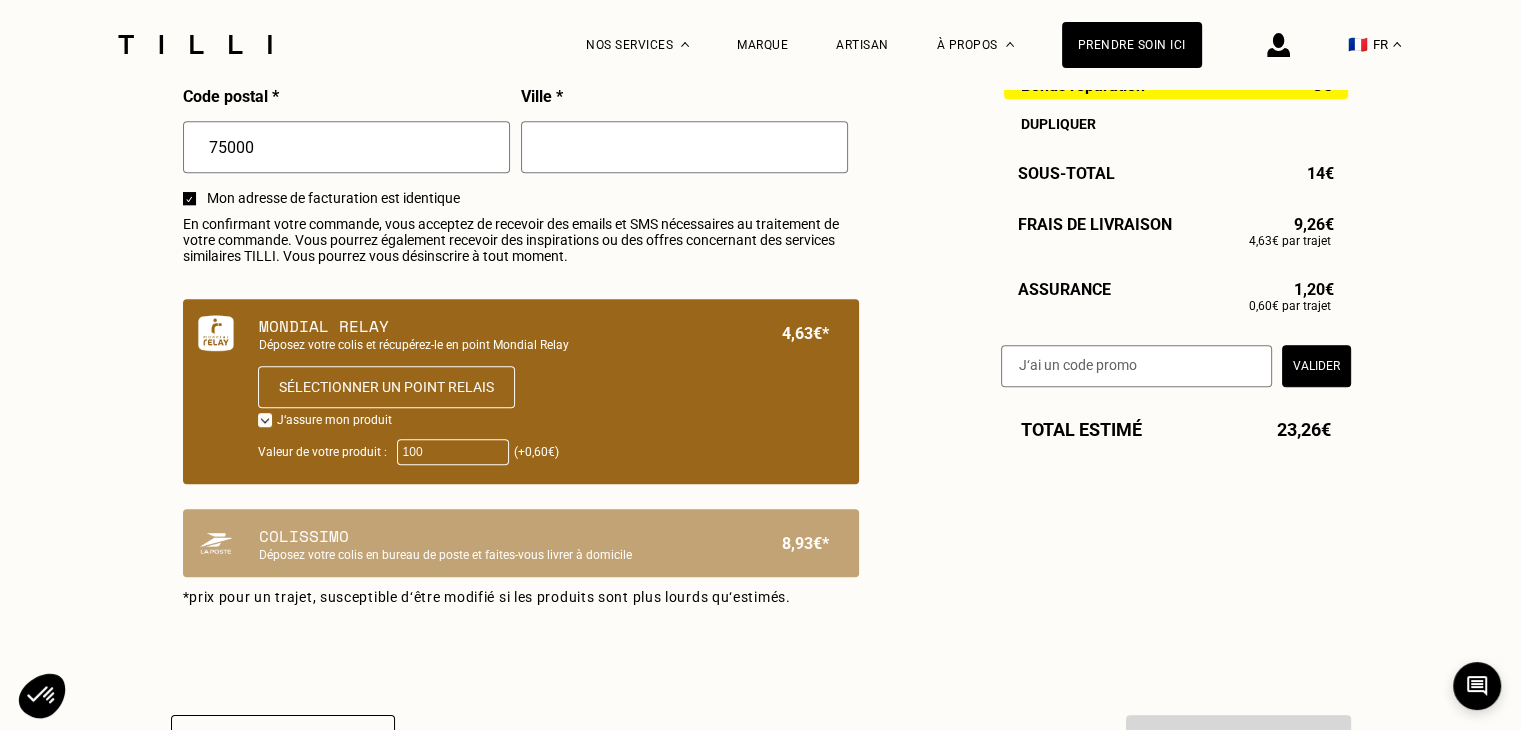 drag, startPoint x: 456, startPoint y: 456, endPoint x: 391, endPoint y: 472, distance: 66.94027 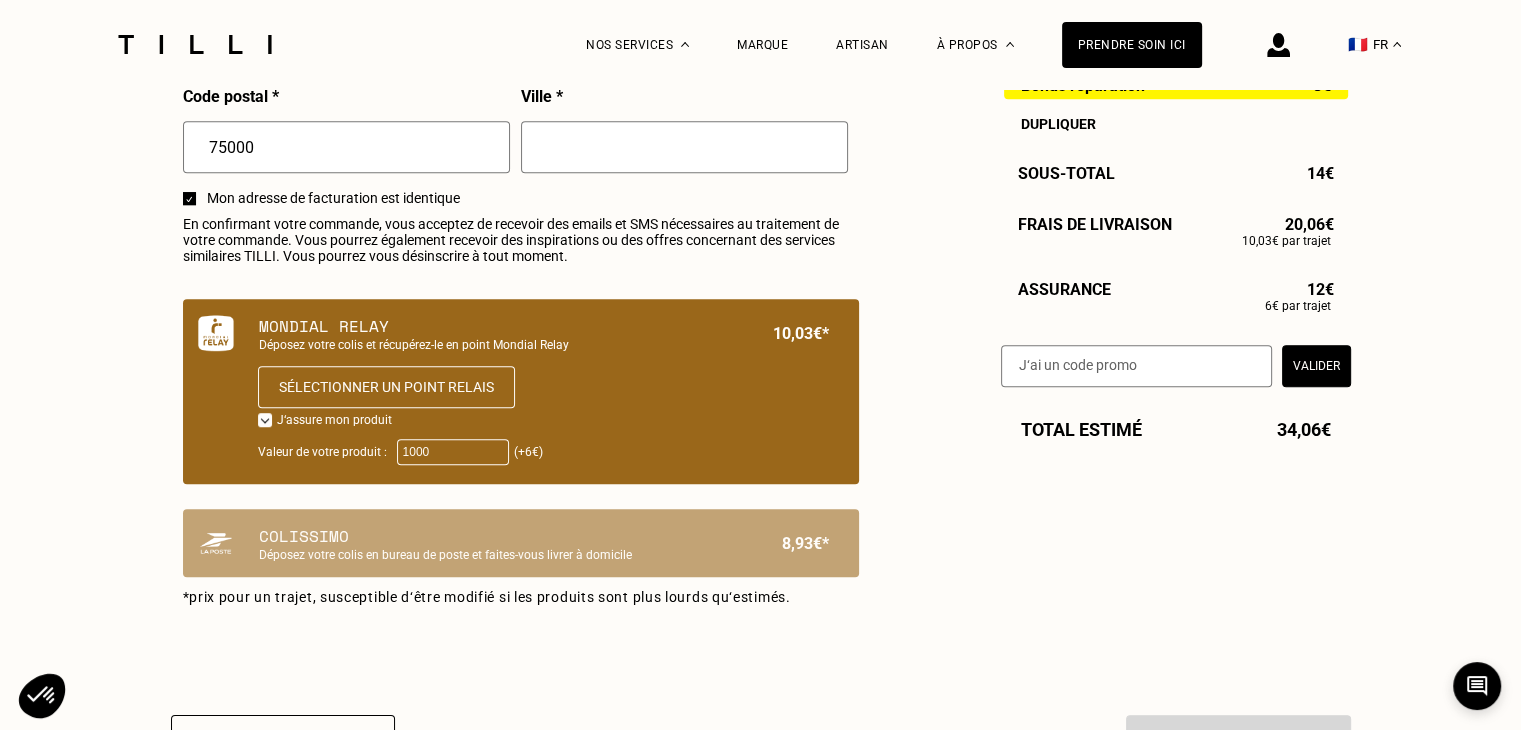 type on "1000" 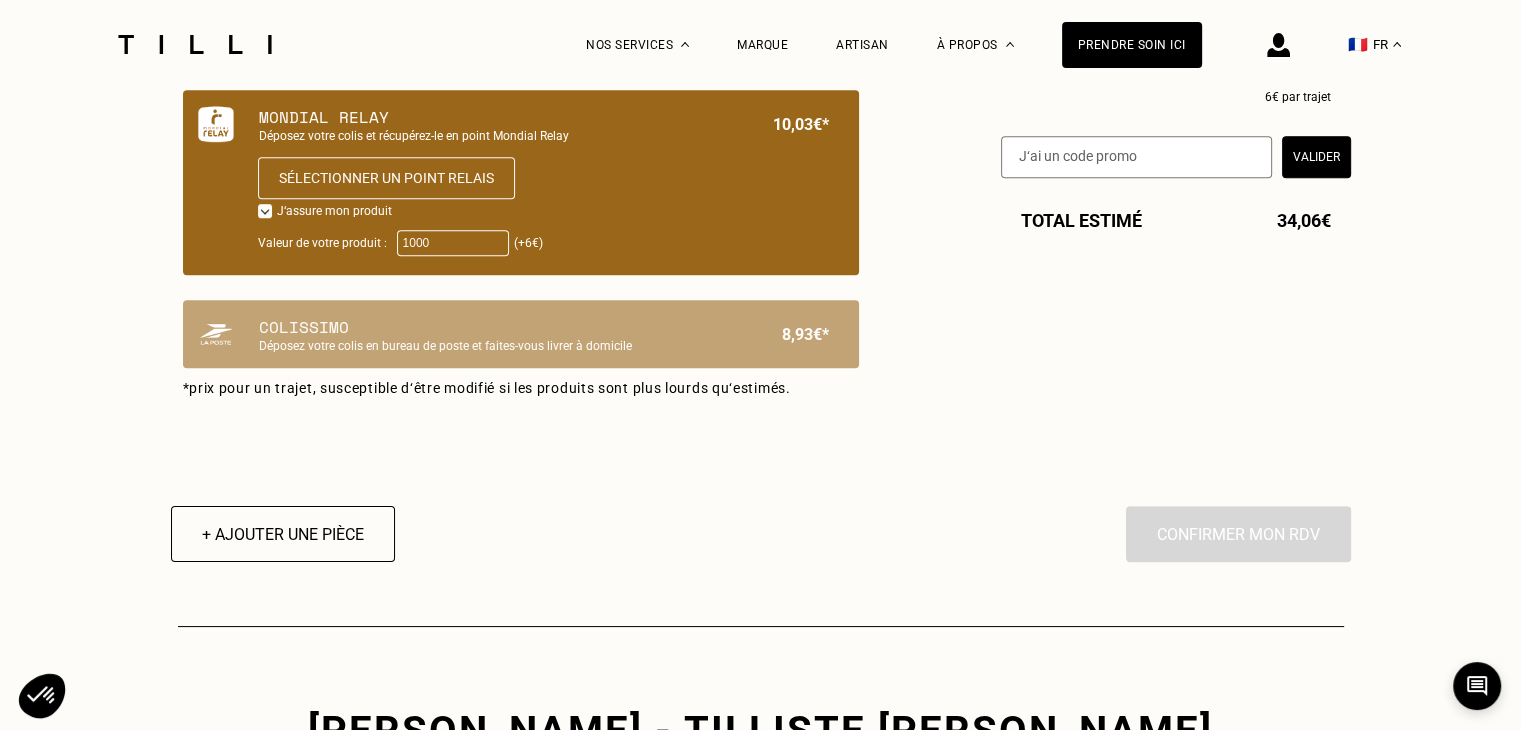scroll, scrollTop: 1400, scrollLeft: 0, axis: vertical 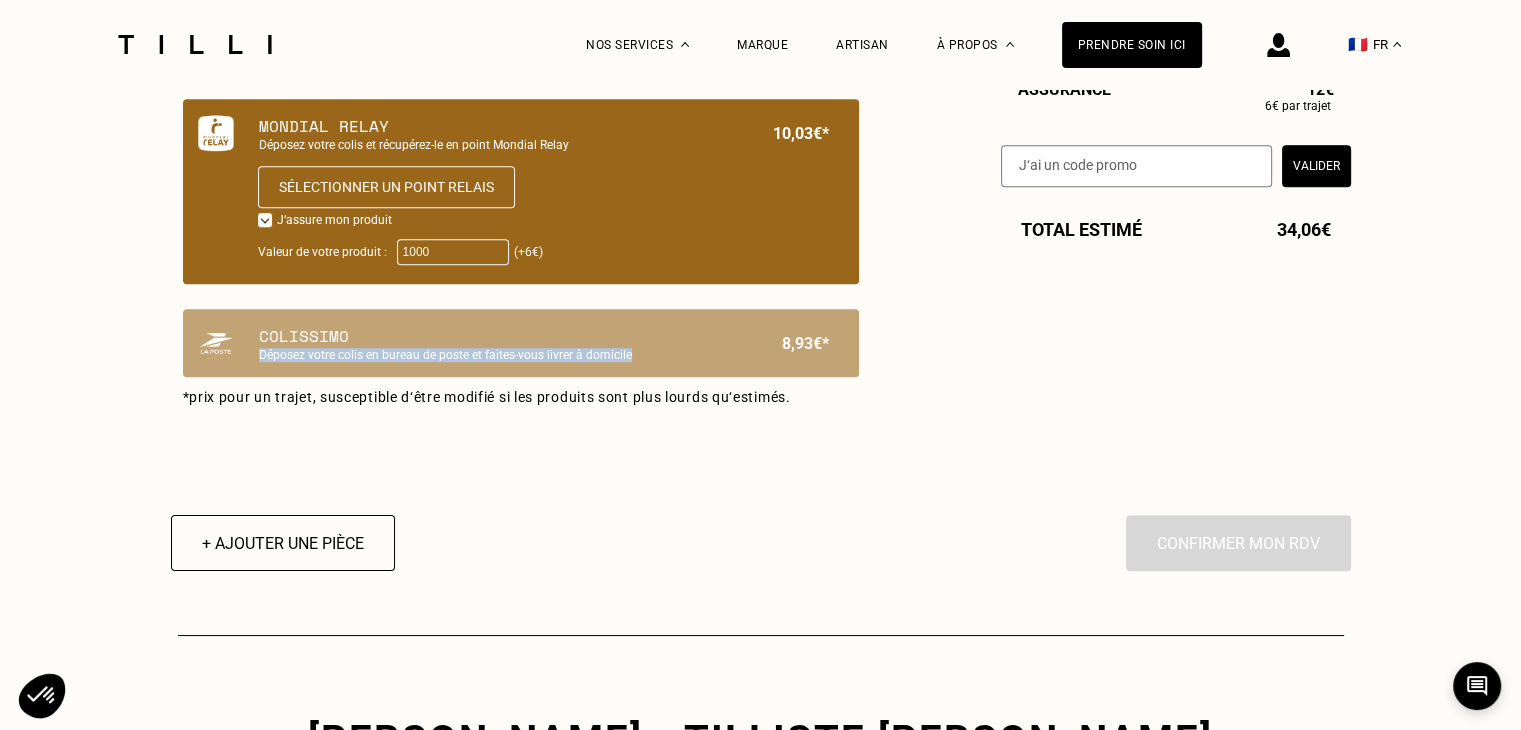 click on "Colissimo Déposez votre colis en bureau de poste et faites-vous livrer à domicile" at bounding box center [487, 343] 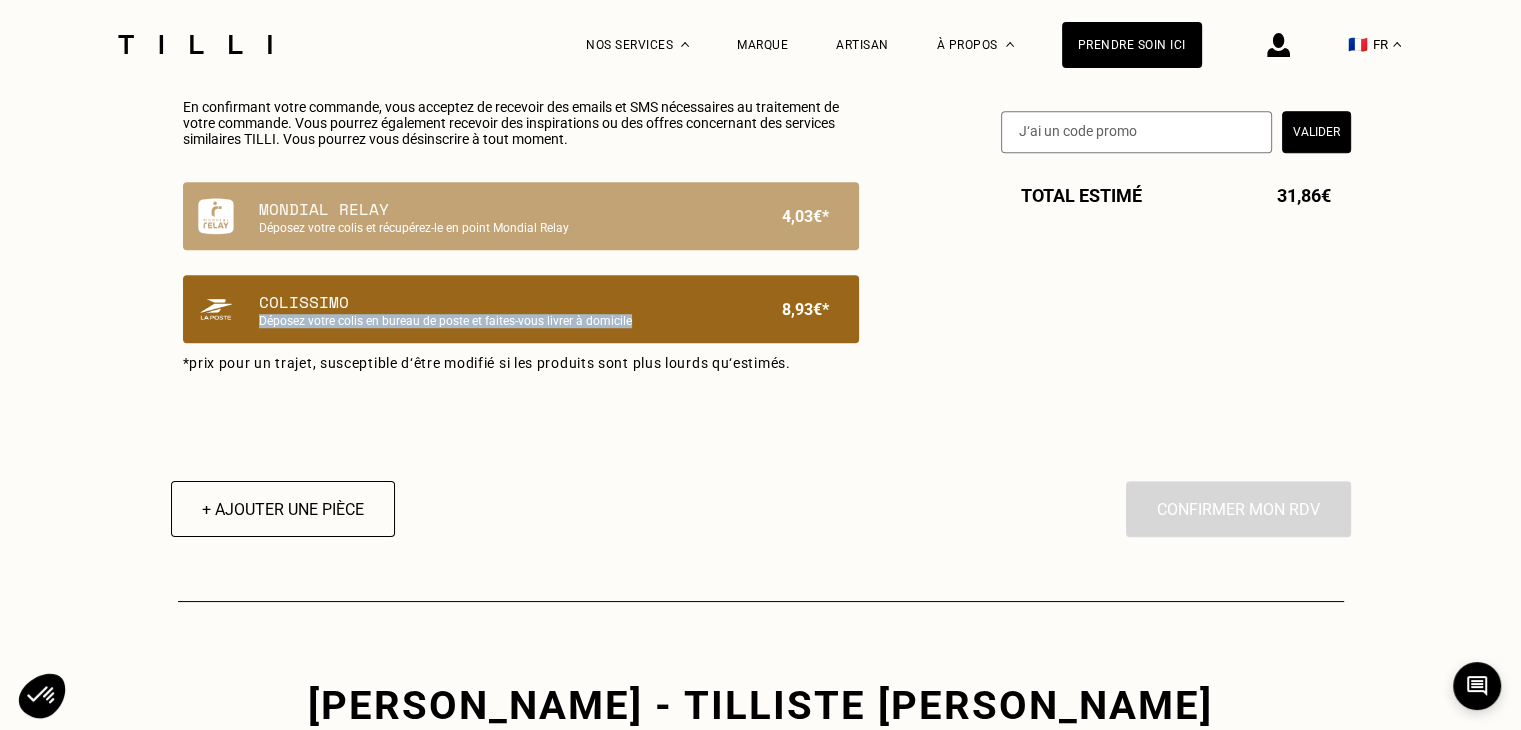 scroll, scrollTop: 1200, scrollLeft: 0, axis: vertical 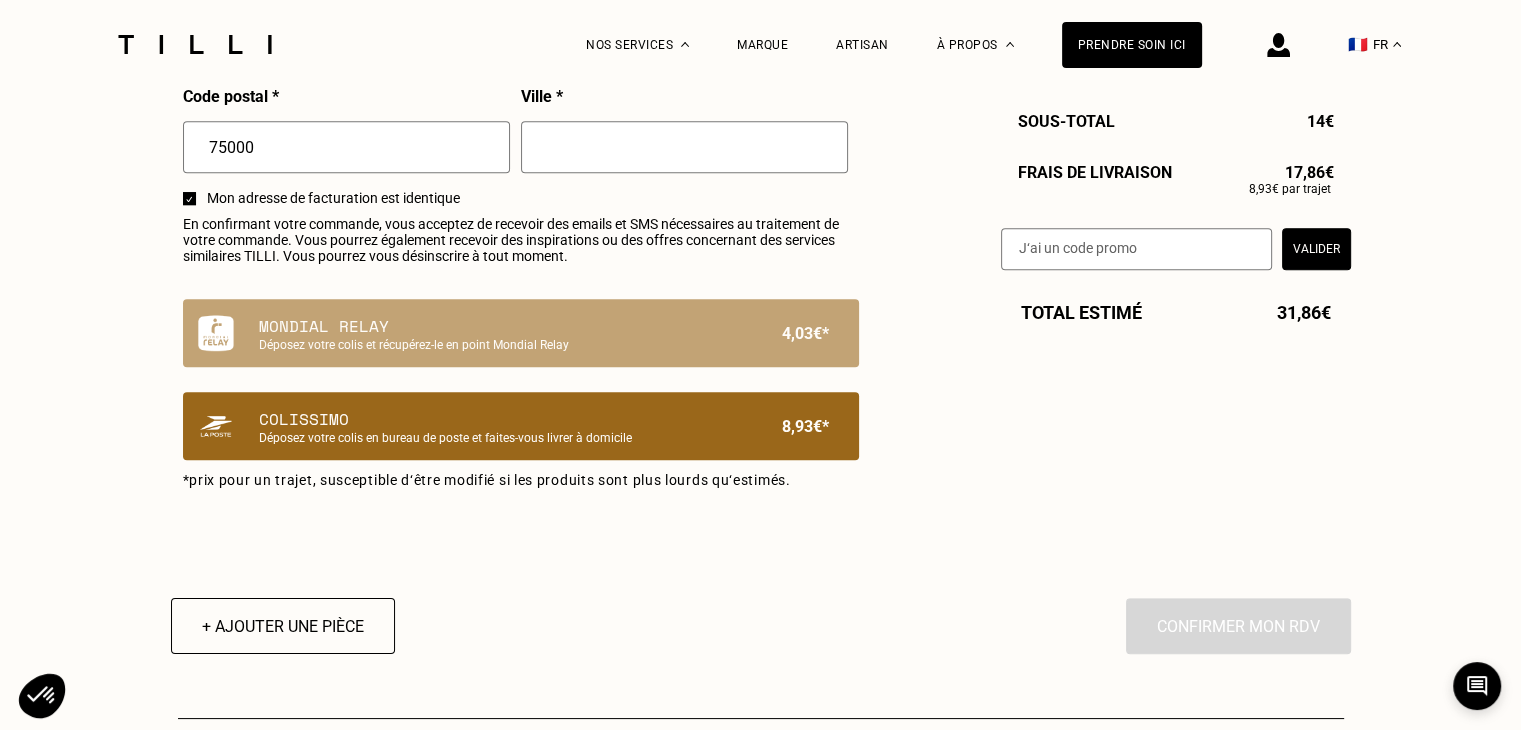 click on "Mondial Relay Déposez votre colis et récupérez-le en point Mondial Relay 4,03€*" at bounding box center [521, 333] 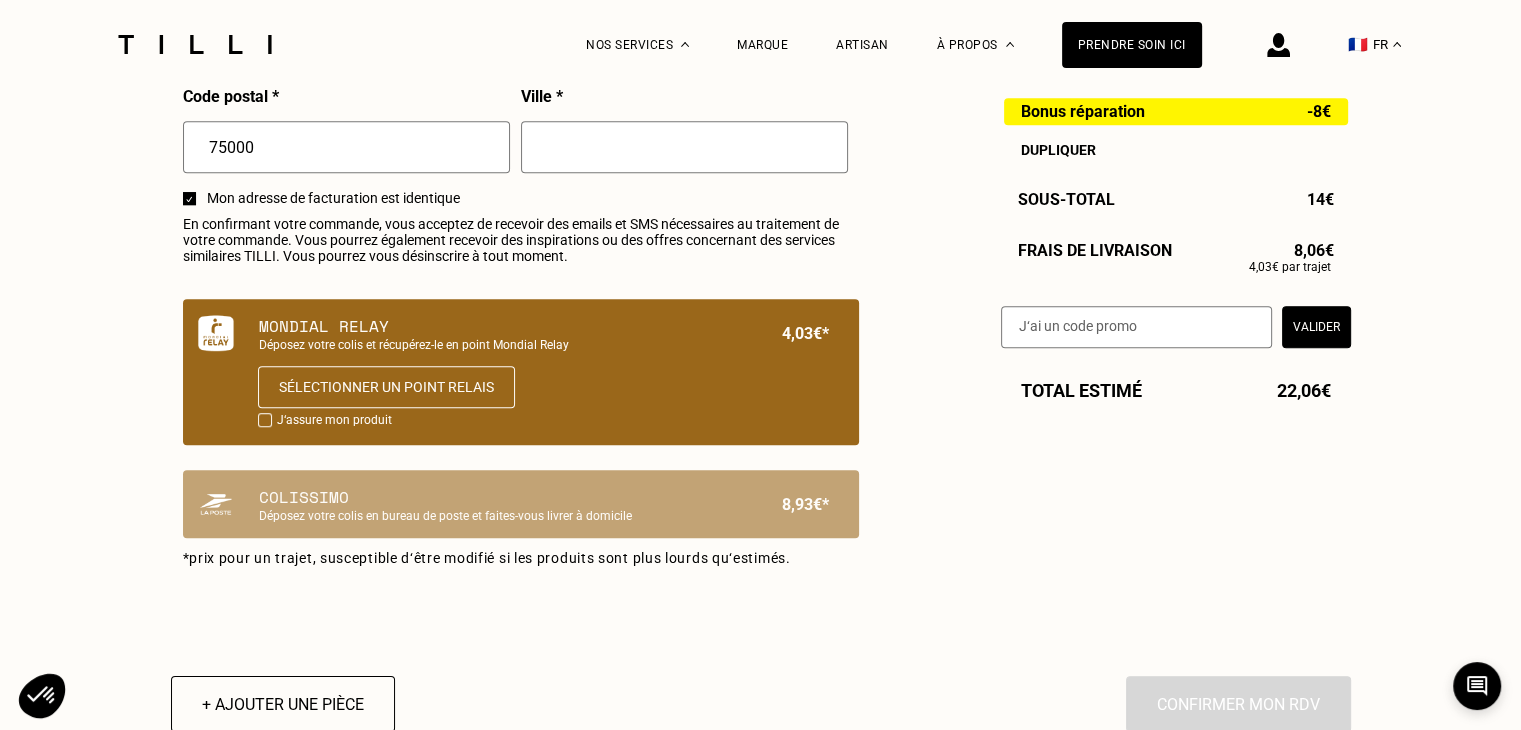 click on "J‘assure mon produit" at bounding box center (334, 421) 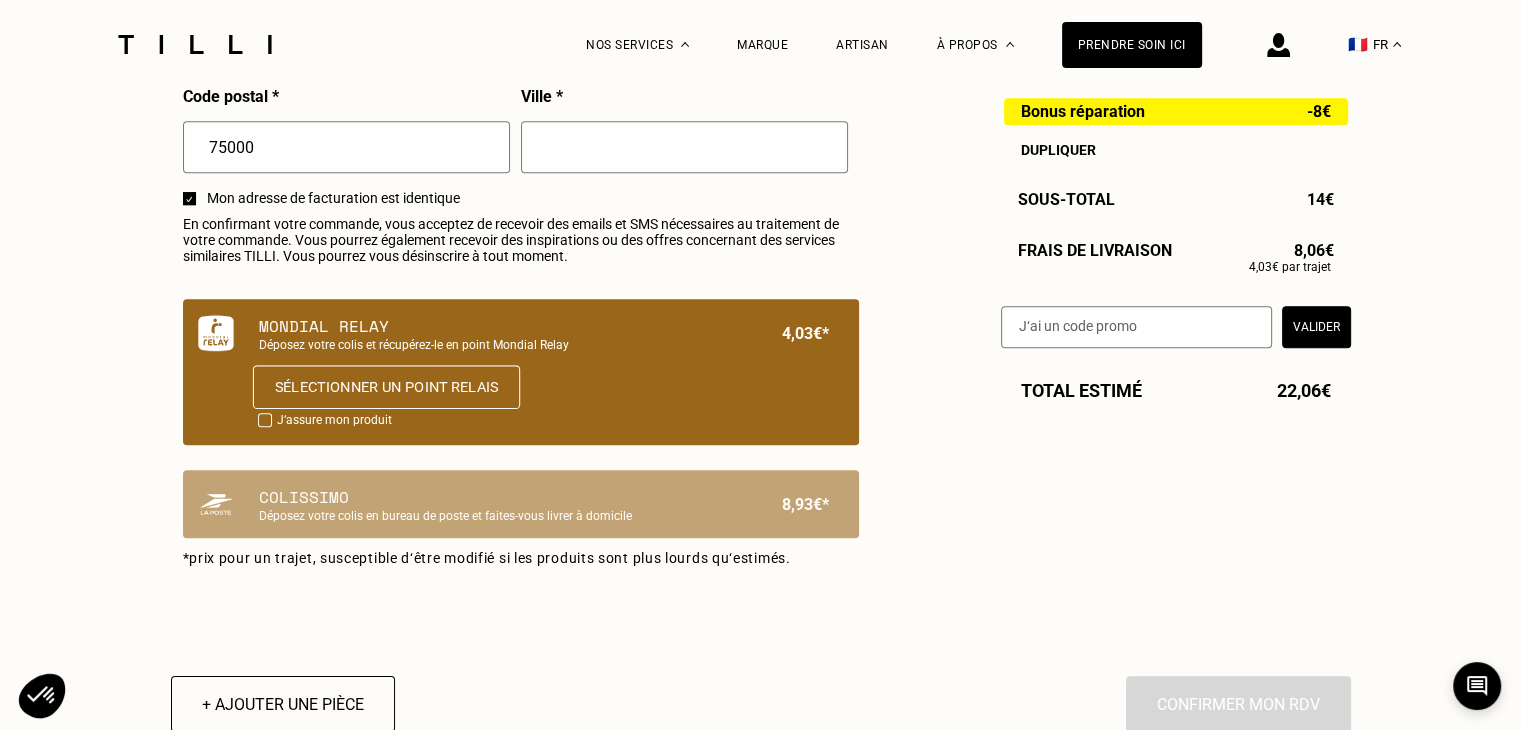 click on "Sélectionner un point relais" at bounding box center (385, 387) 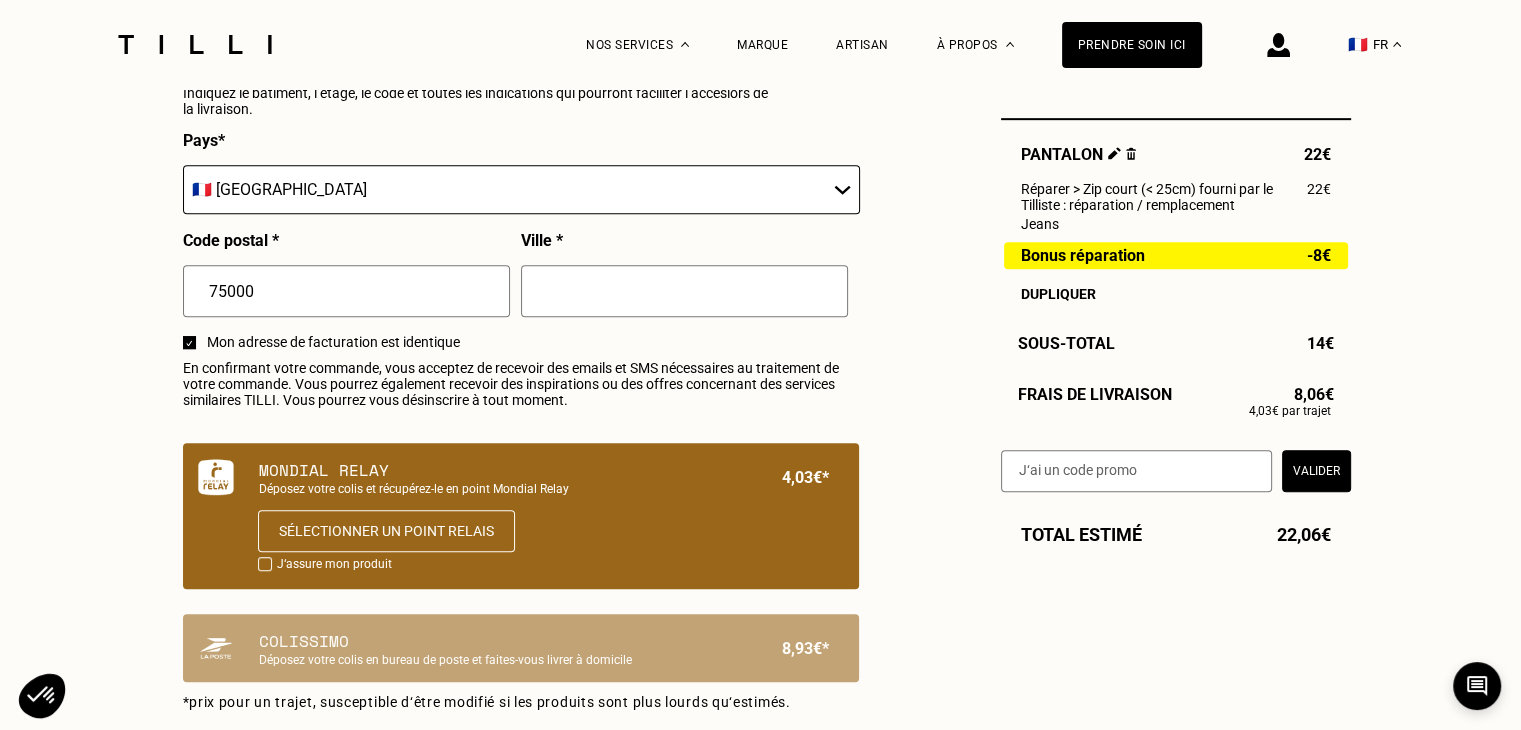 scroll, scrollTop: 1100, scrollLeft: 0, axis: vertical 